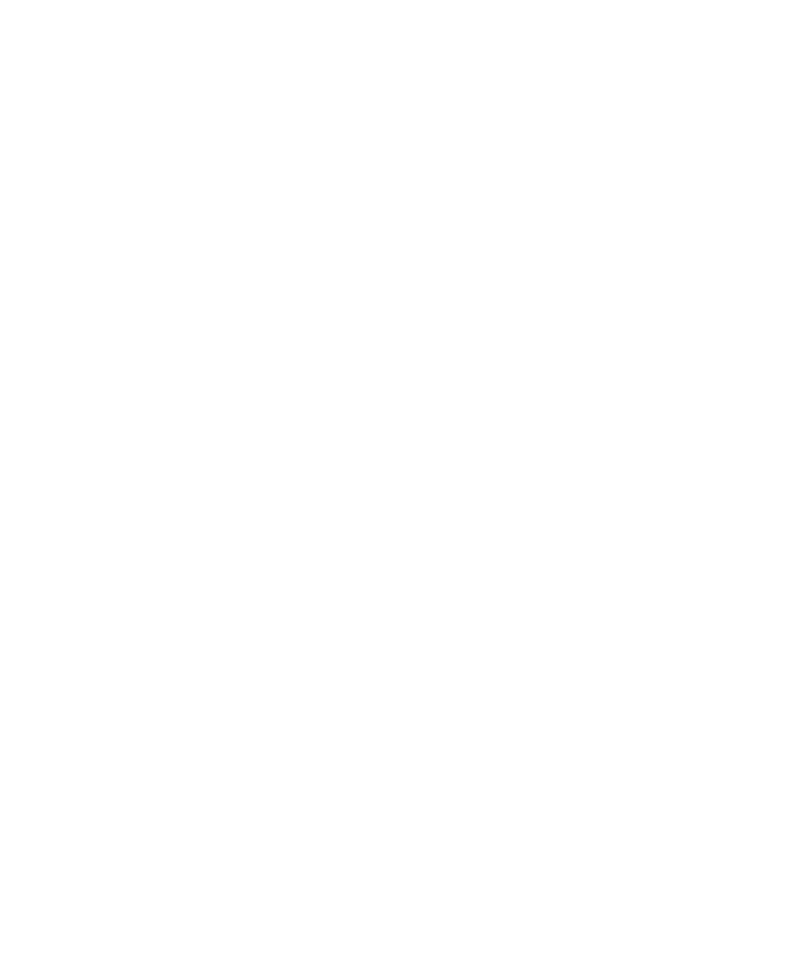 scroll, scrollTop: 0, scrollLeft: 0, axis: both 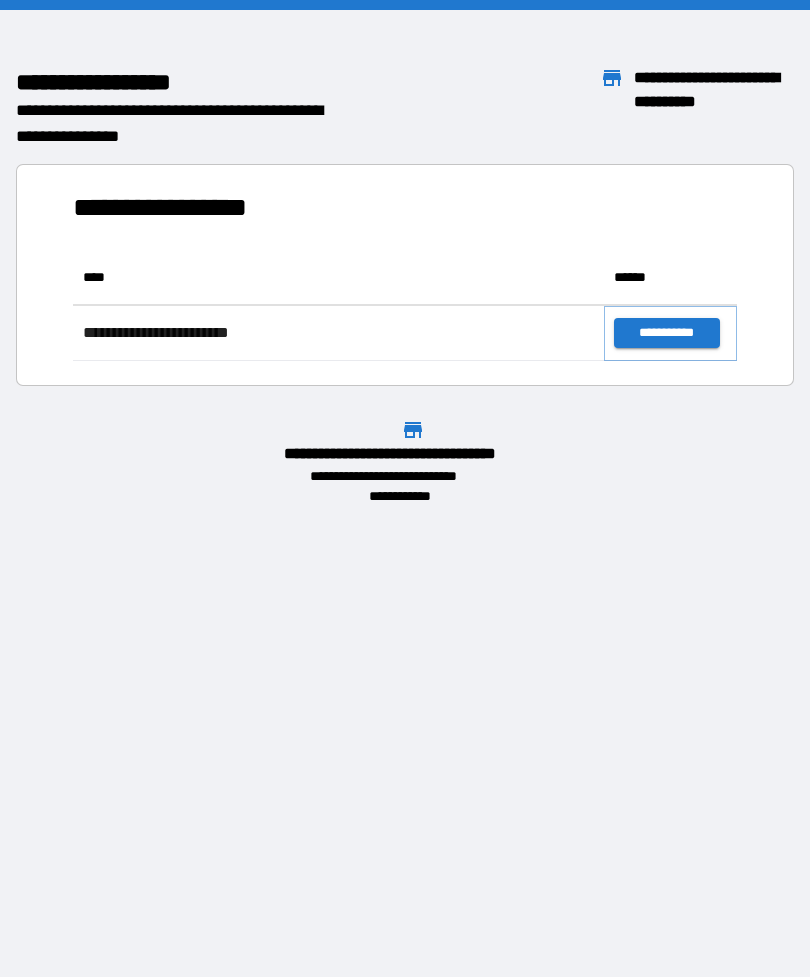 click on "**********" at bounding box center [666, 333] 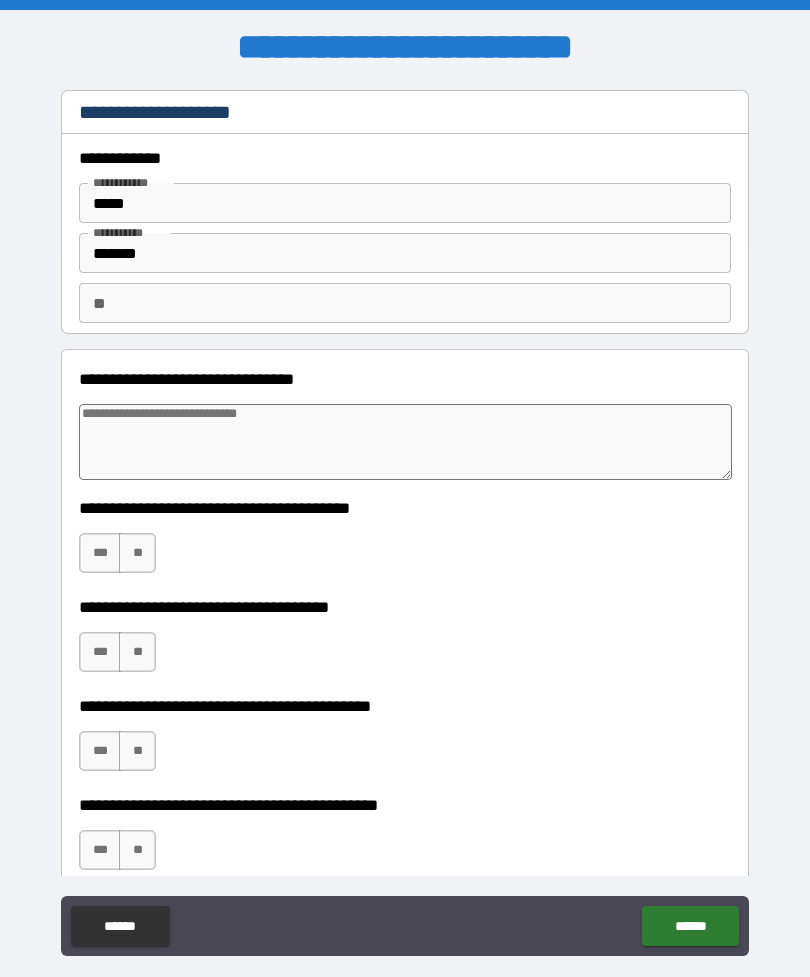 click on "**" at bounding box center [137, 553] 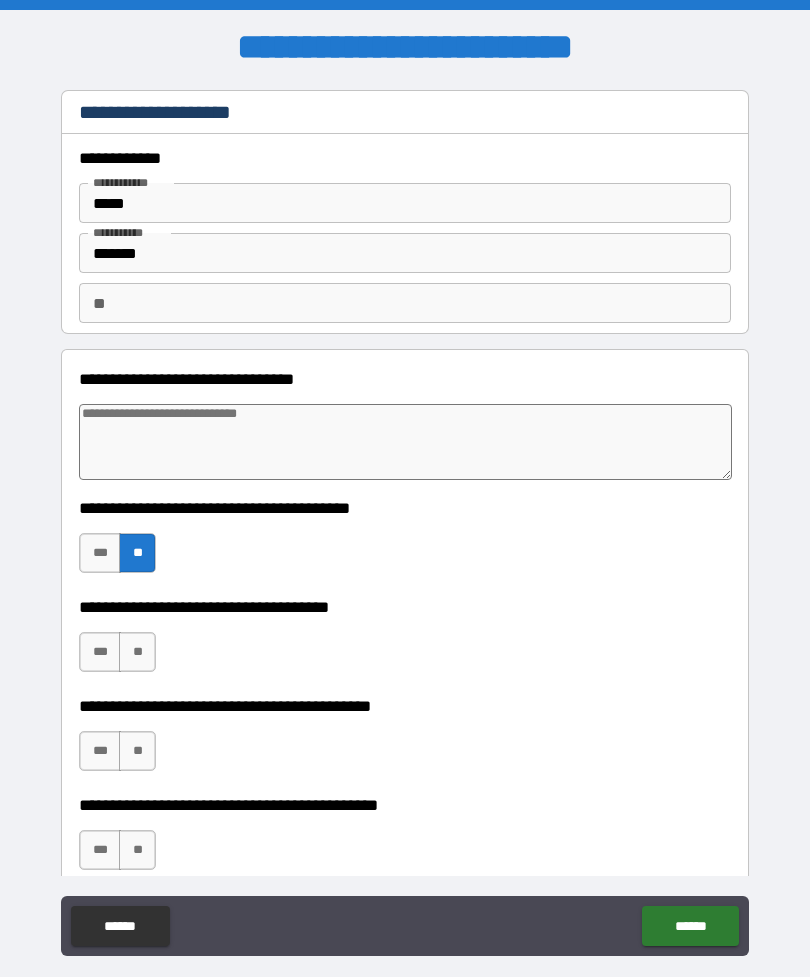 click on "**" at bounding box center [137, 652] 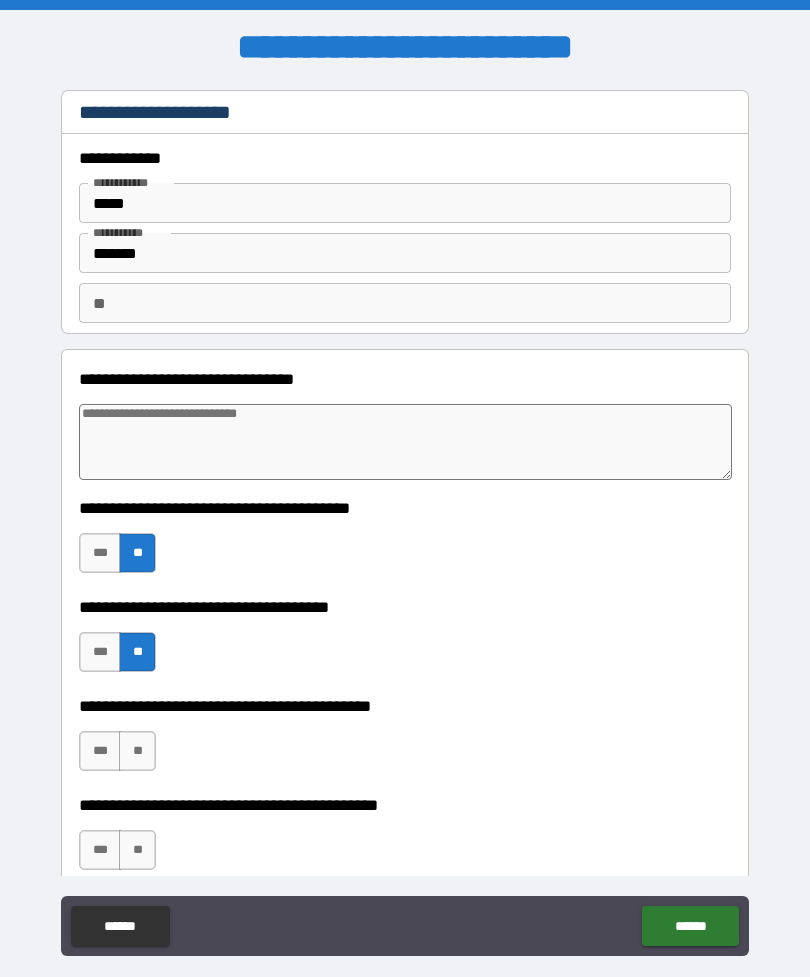click on "**" at bounding box center (137, 751) 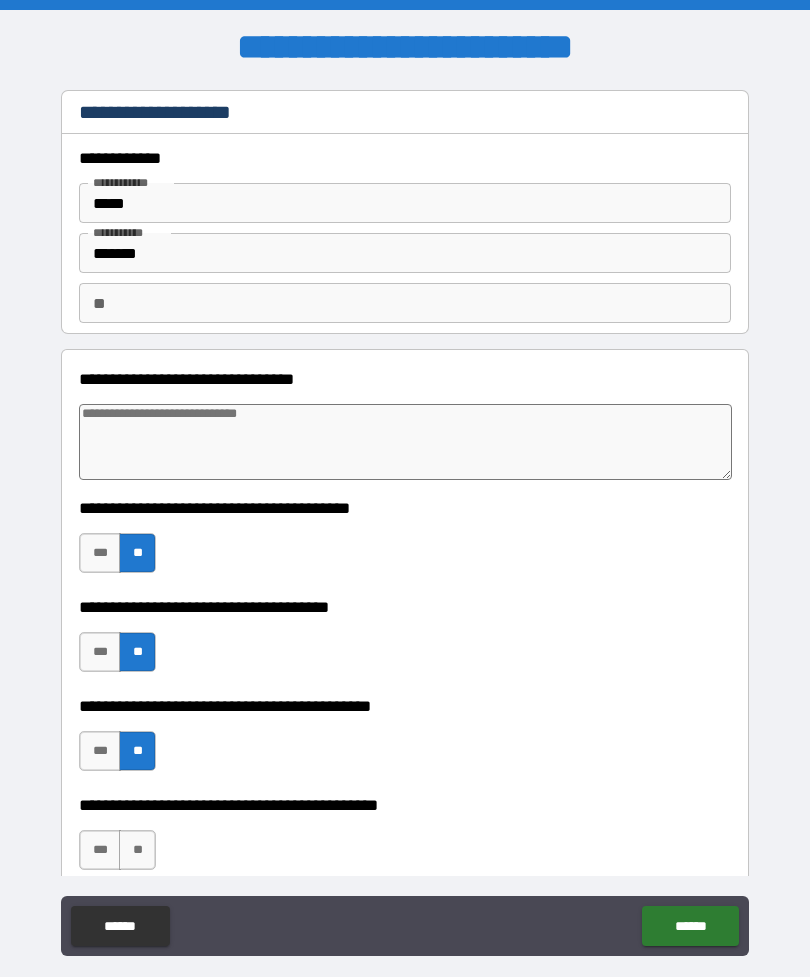 click on "**" at bounding box center (137, 850) 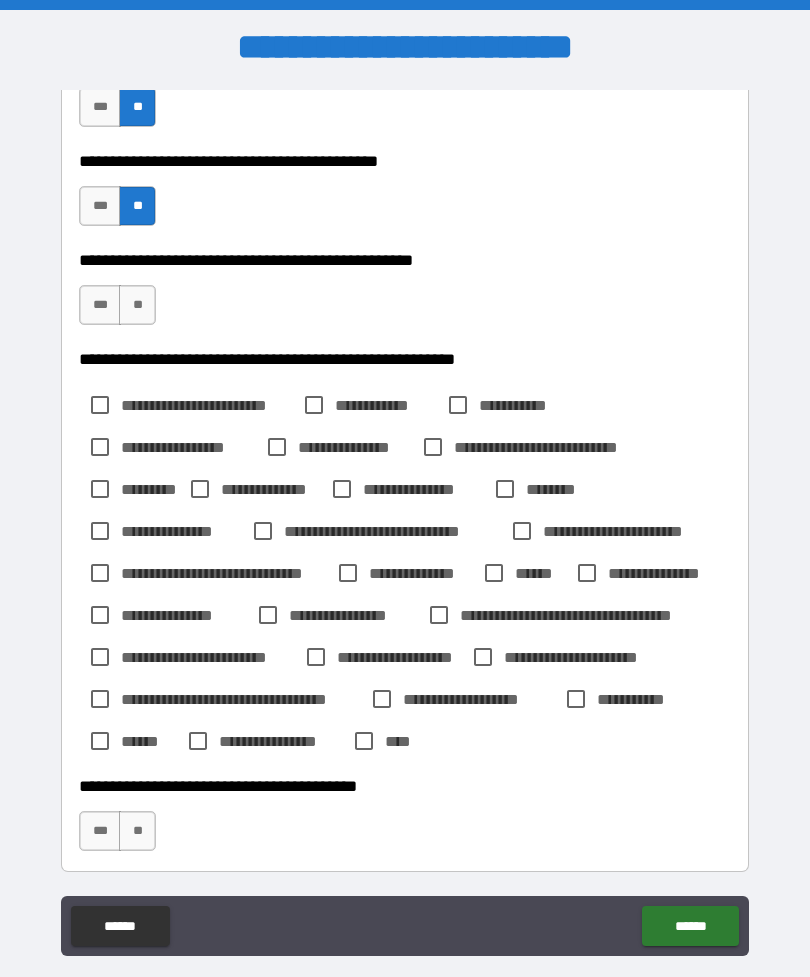 scroll, scrollTop: 645, scrollLeft: 0, axis: vertical 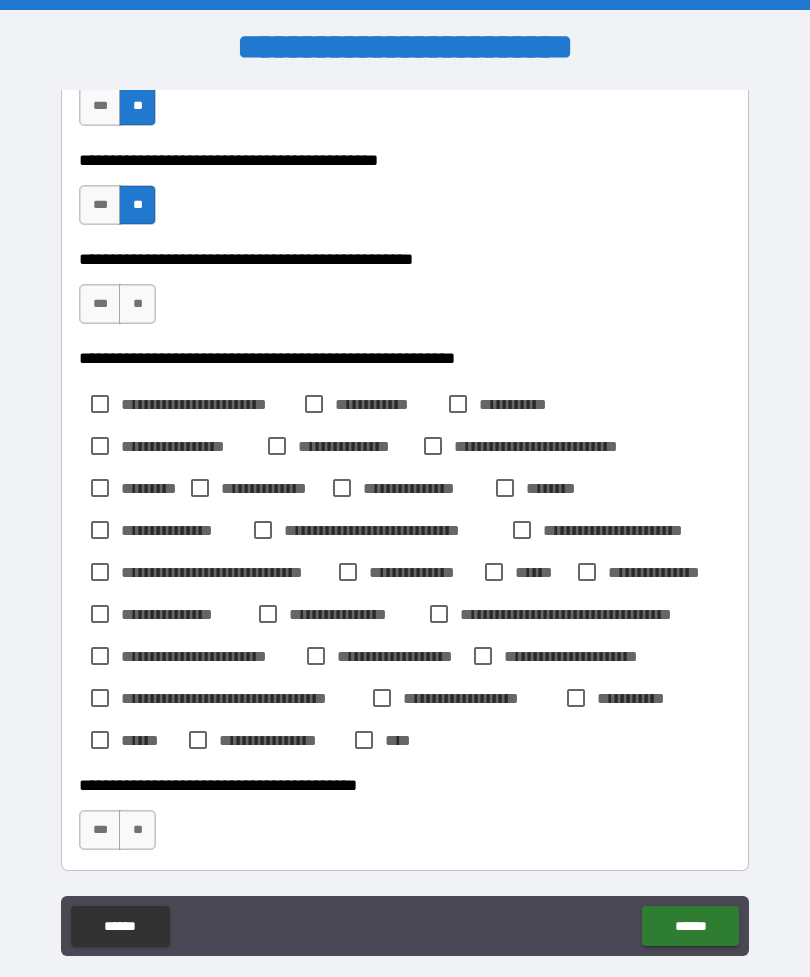 click on "**" at bounding box center [137, 304] 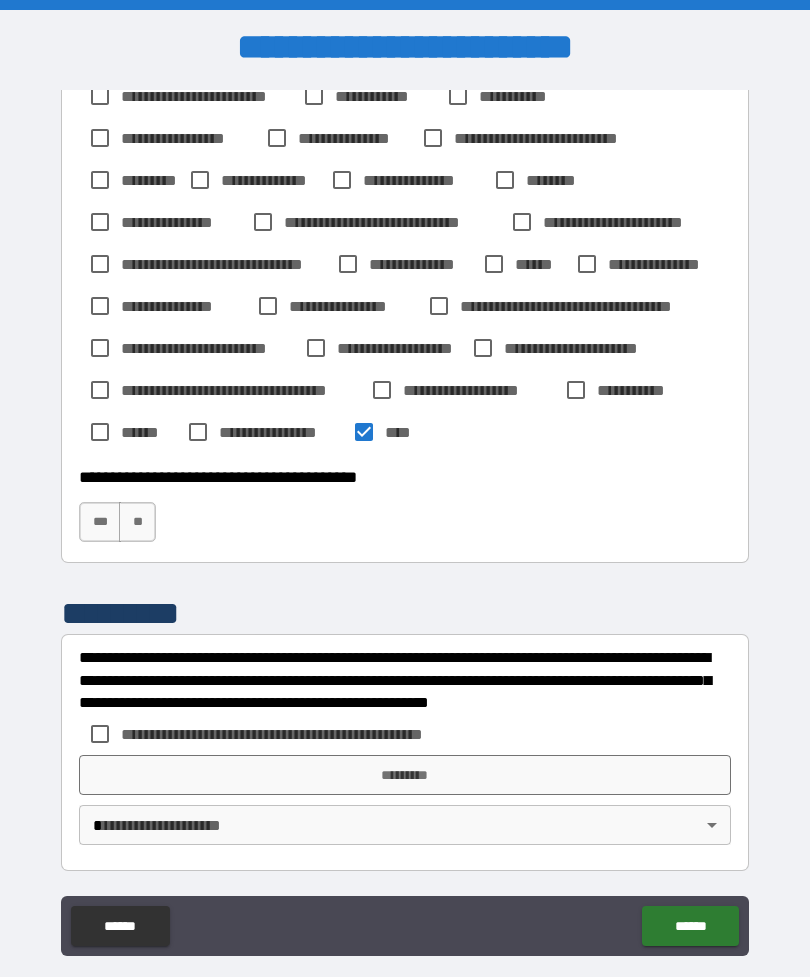 scroll, scrollTop: 953, scrollLeft: 0, axis: vertical 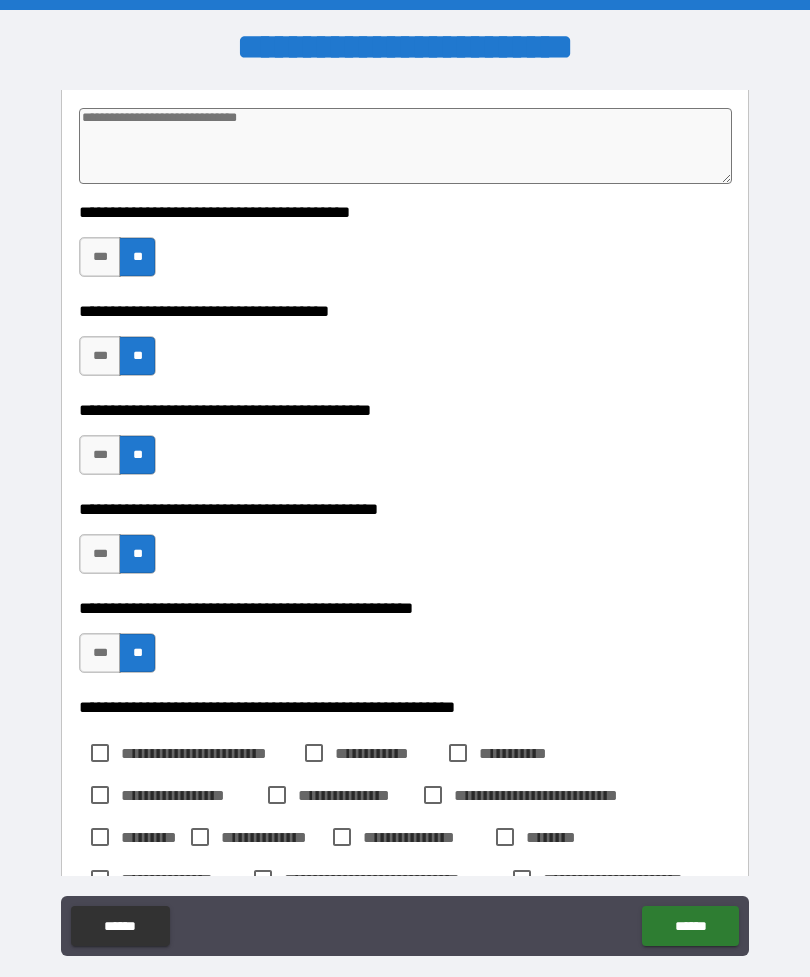 click at bounding box center (405, 146) 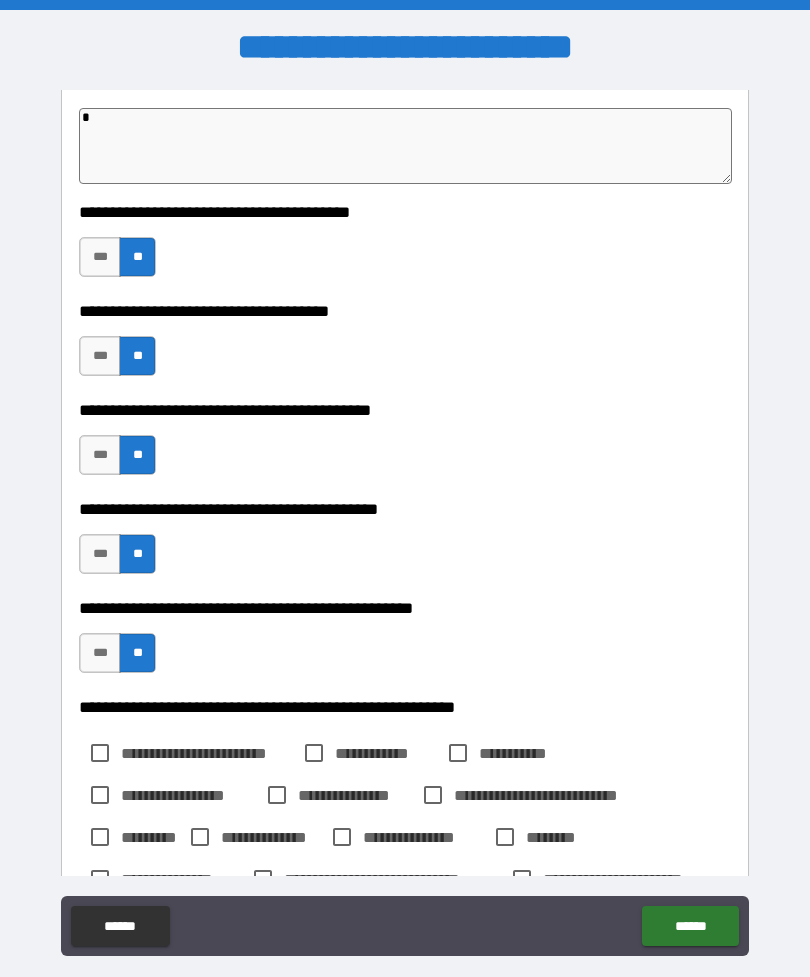 type on "*" 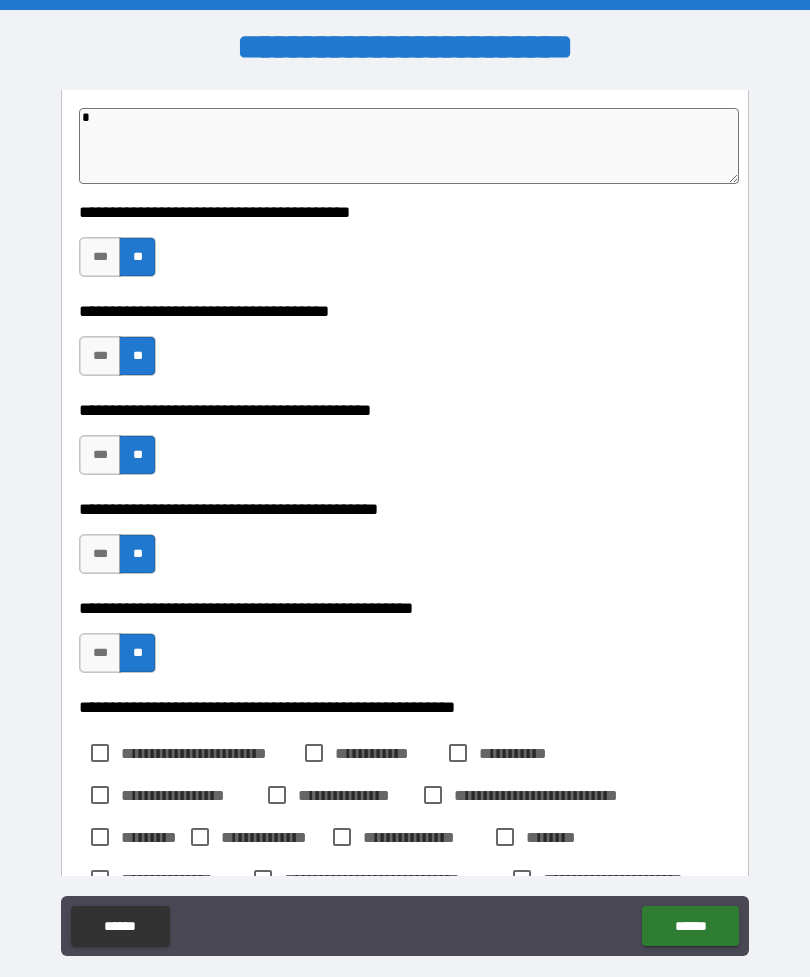 type on "**" 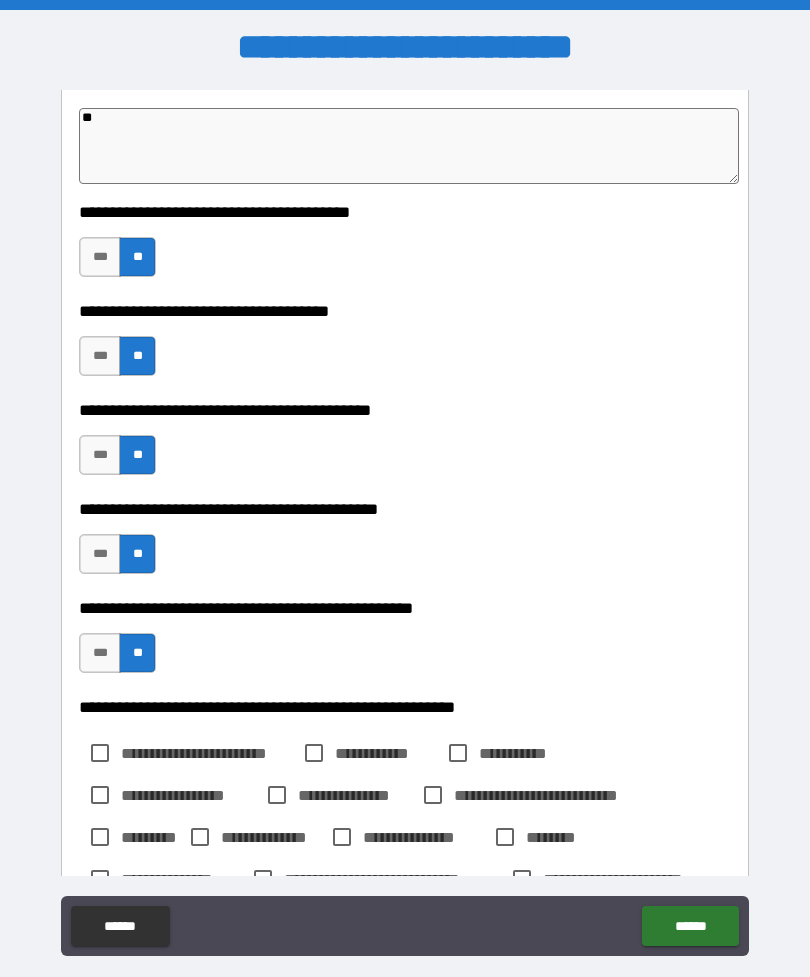 type on "*" 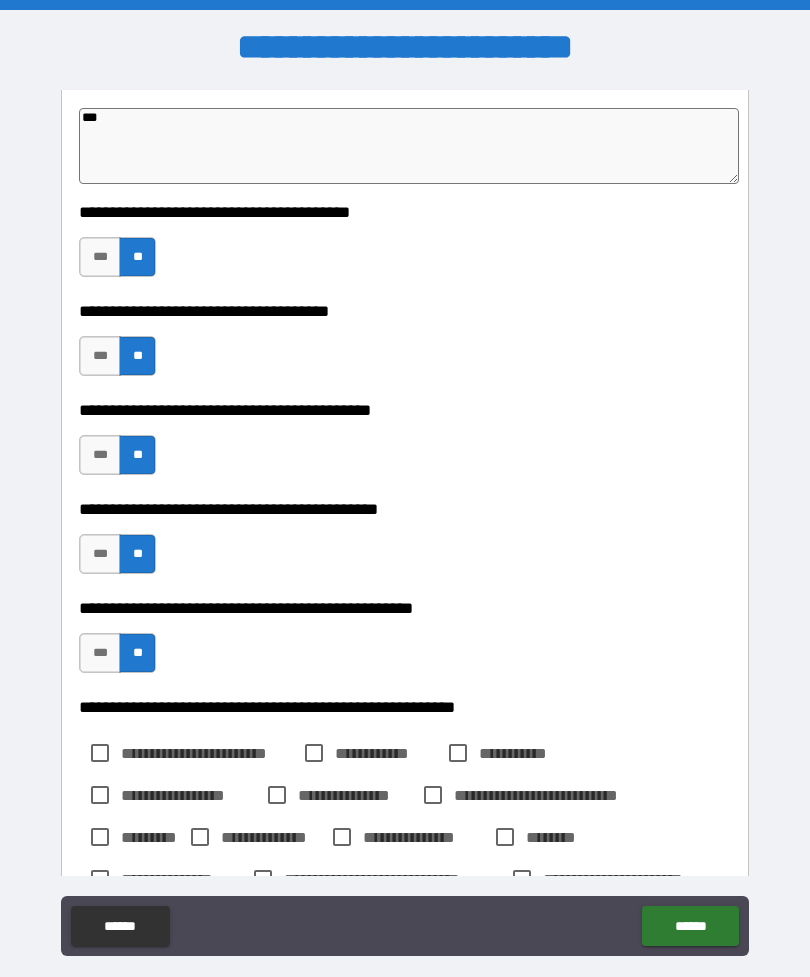 type on "*" 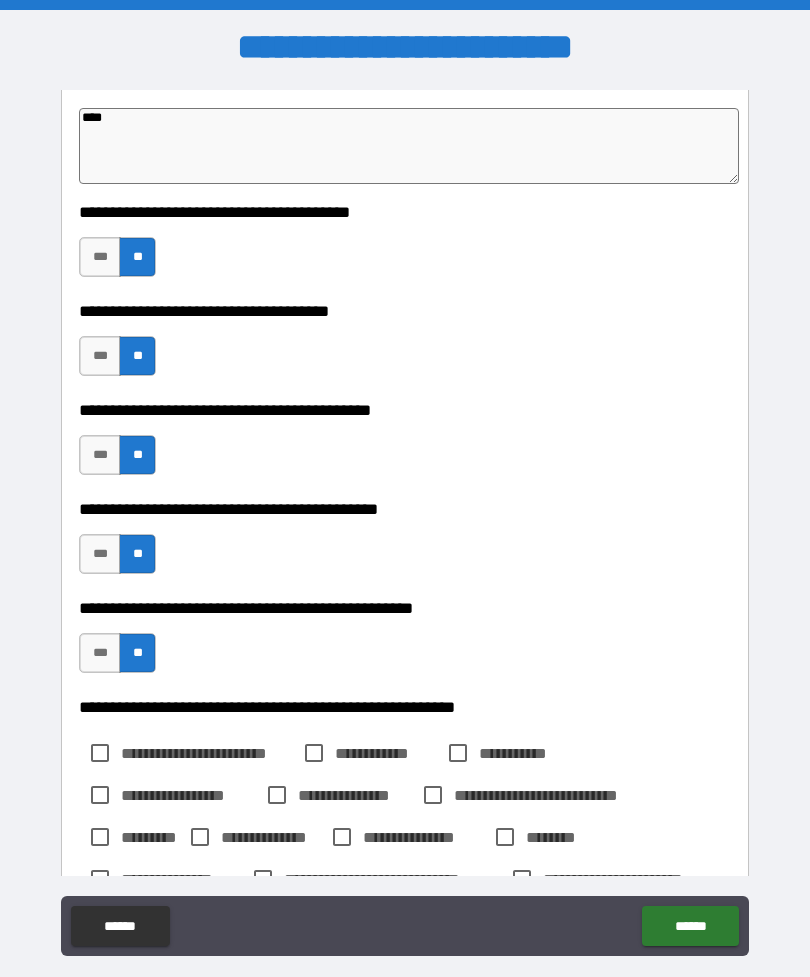 type on "*" 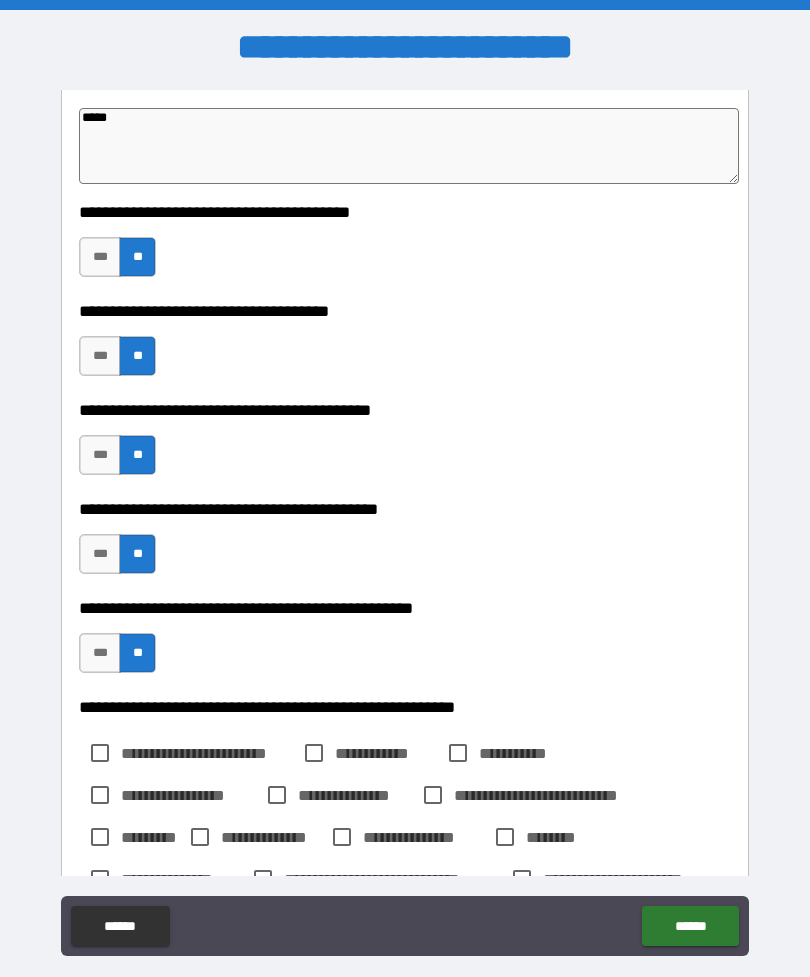 type on "*" 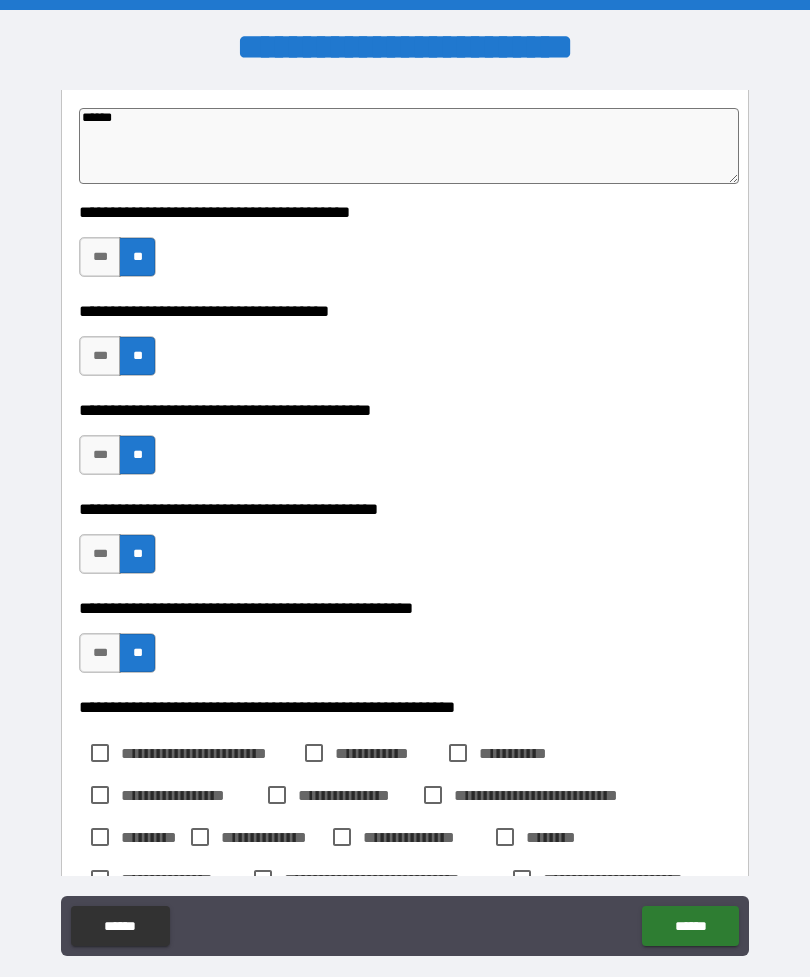 type on "*" 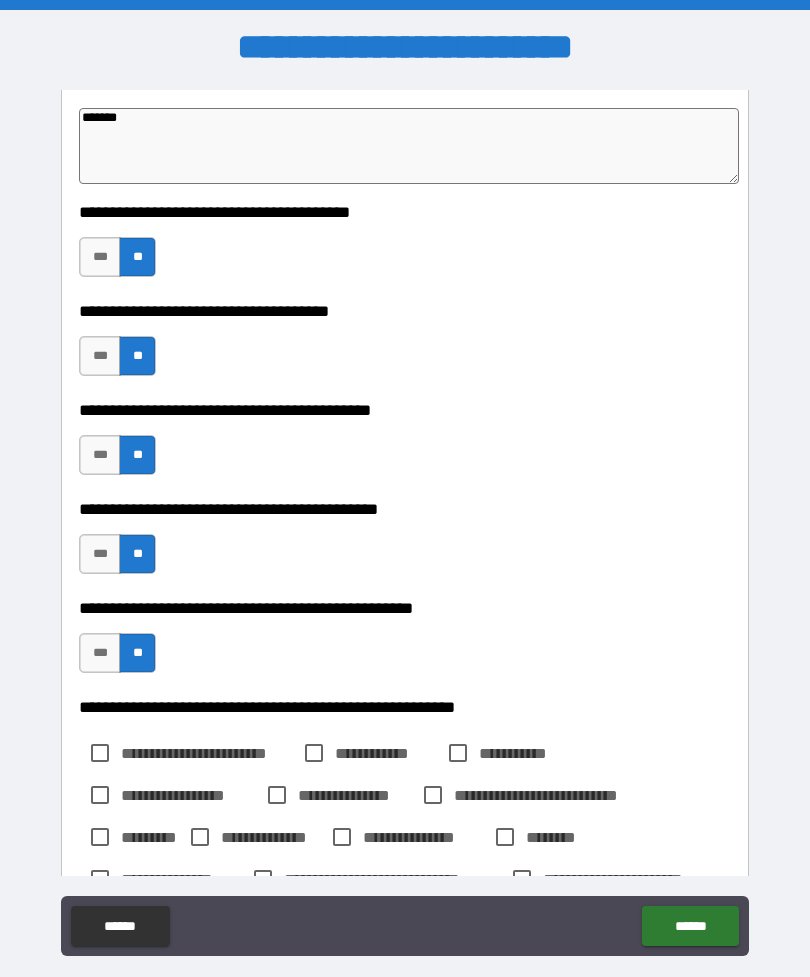 type on "*" 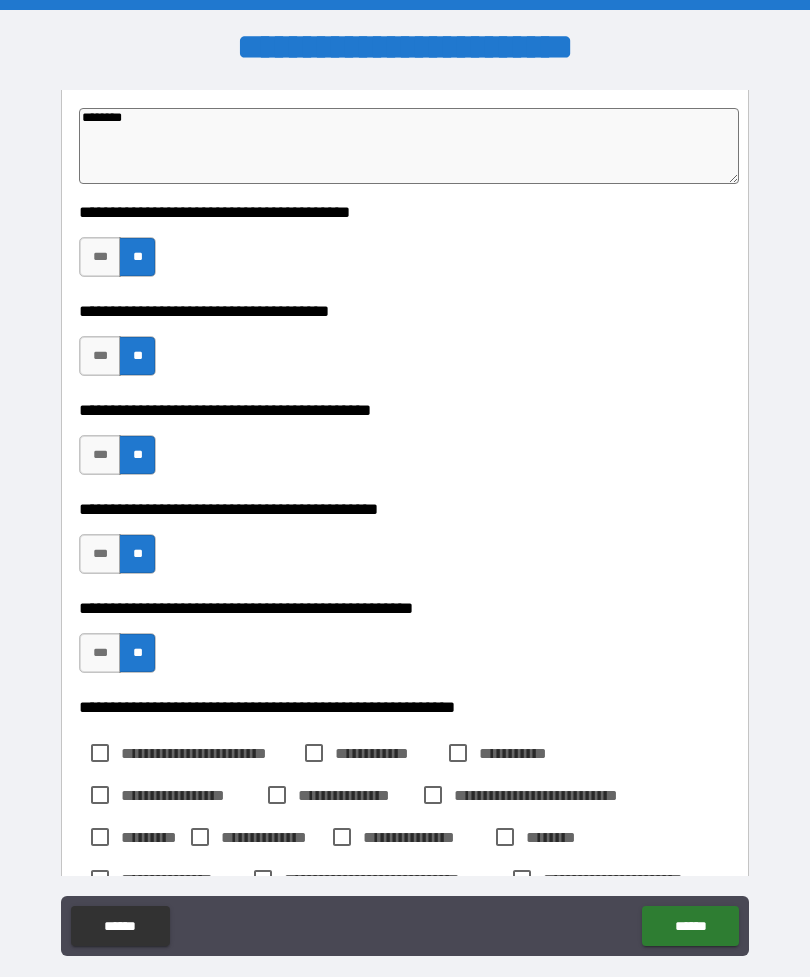 type on "*" 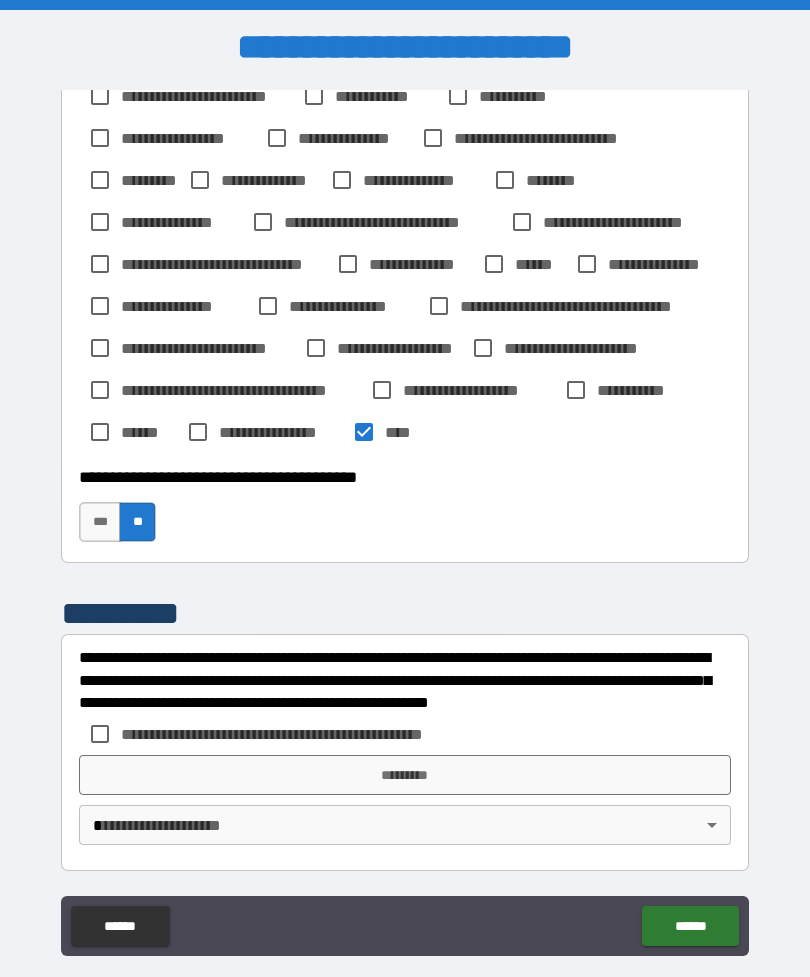 scroll, scrollTop: 953, scrollLeft: 0, axis: vertical 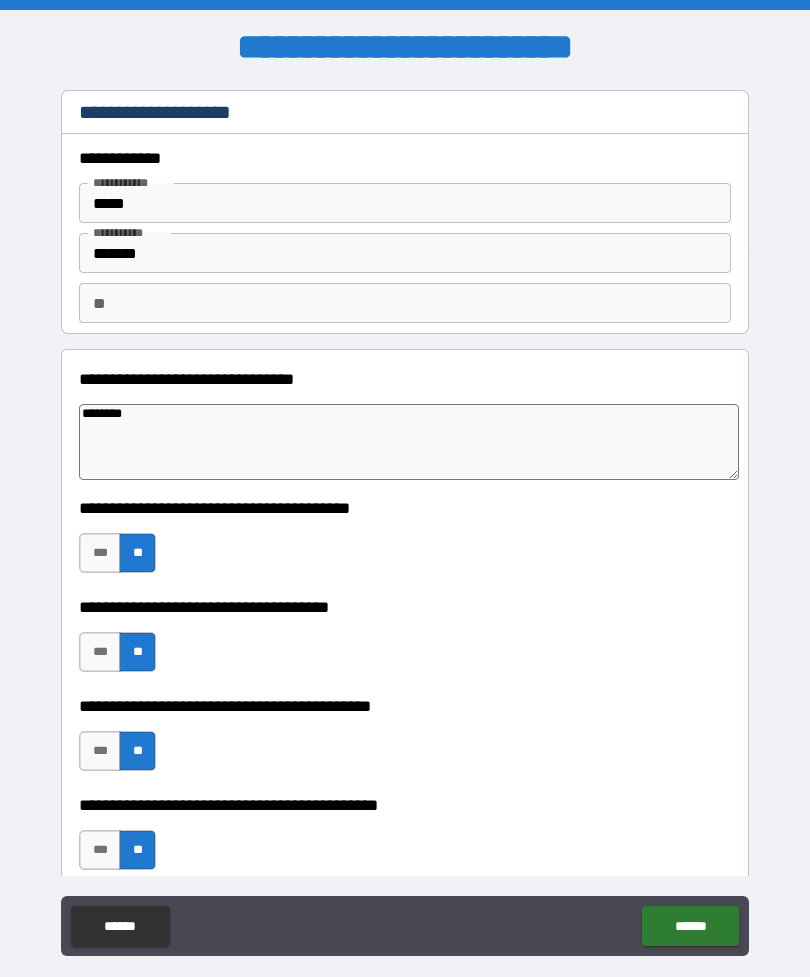 click on "********" at bounding box center (409, 442) 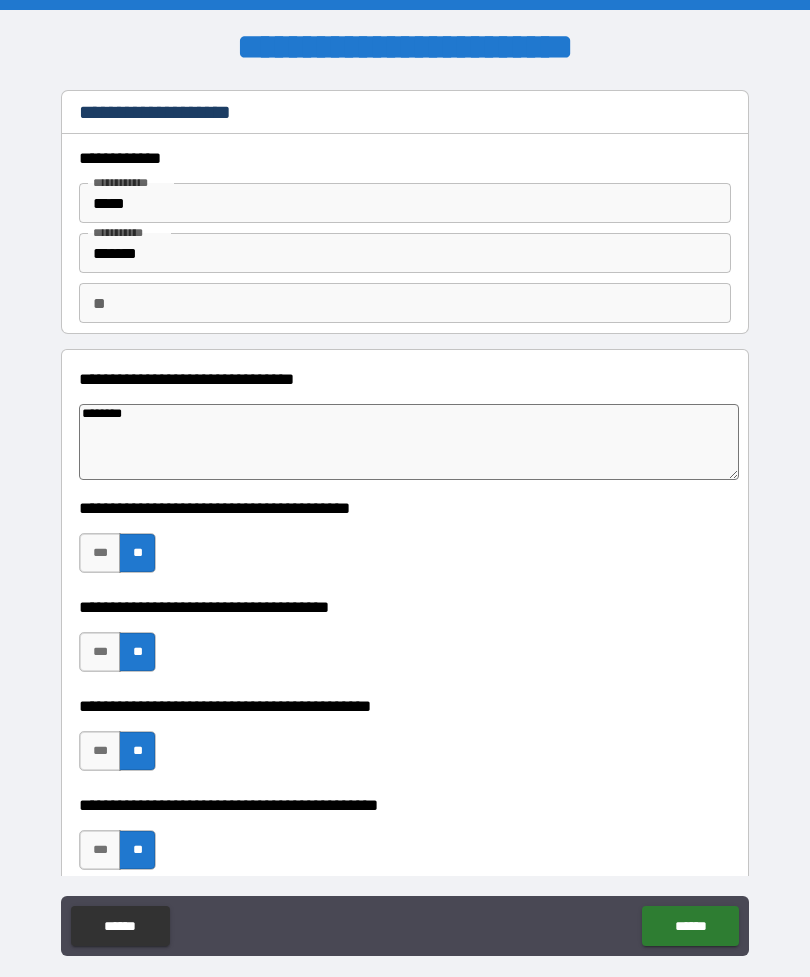 type on "*******" 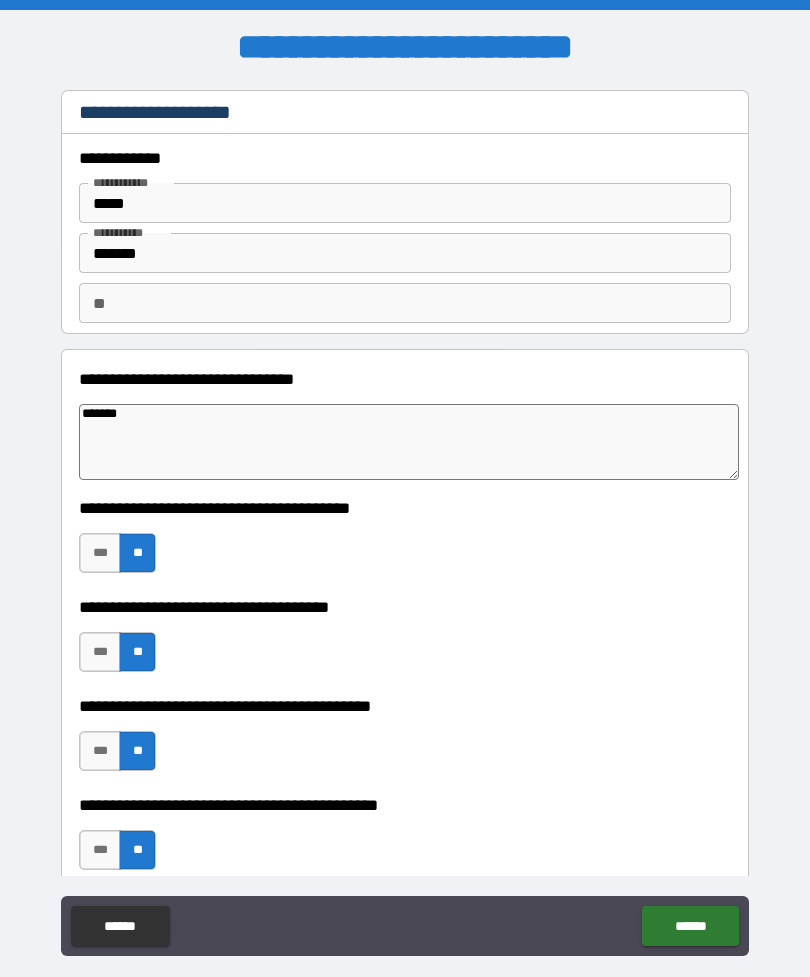 type on "*" 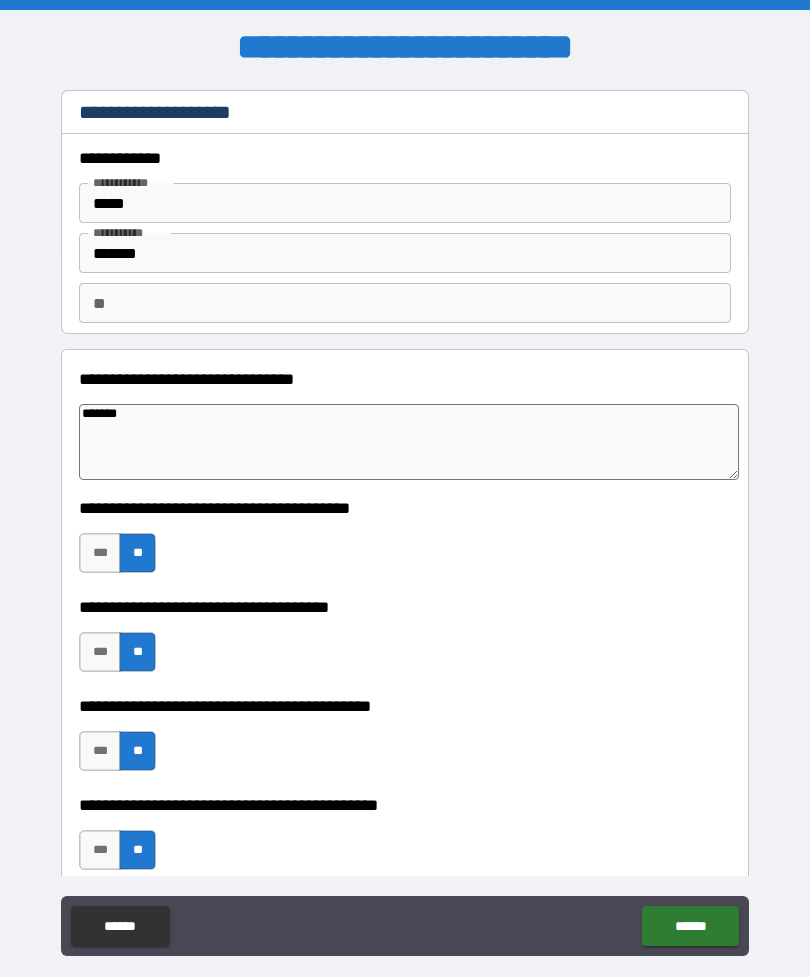 type on "******" 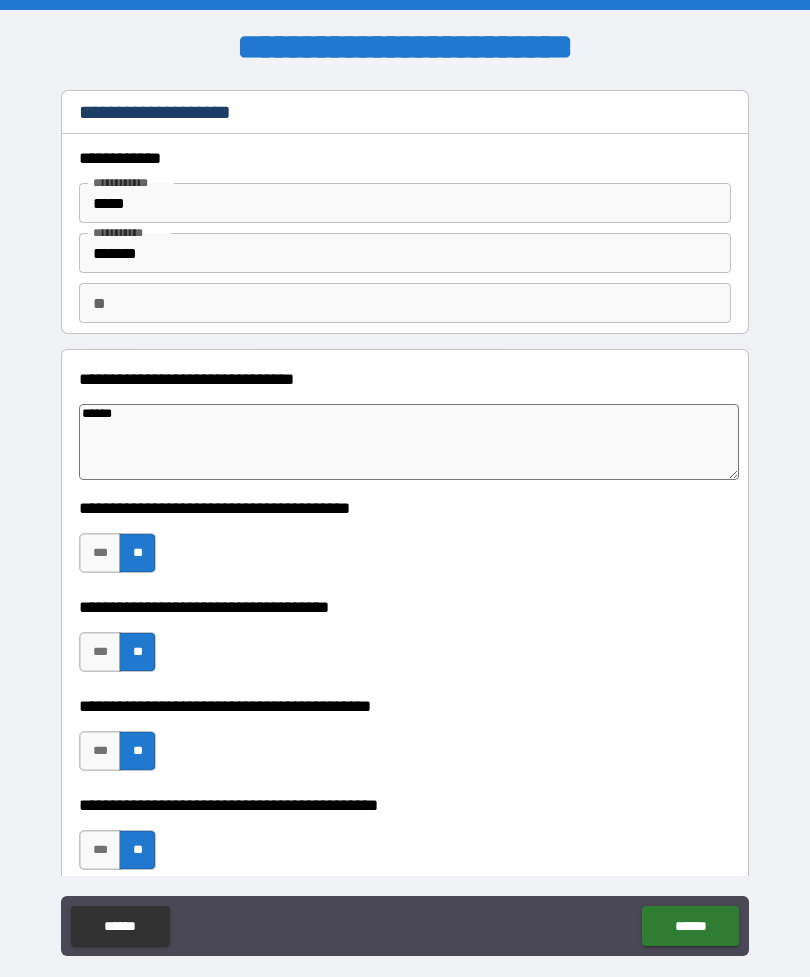 type on "*" 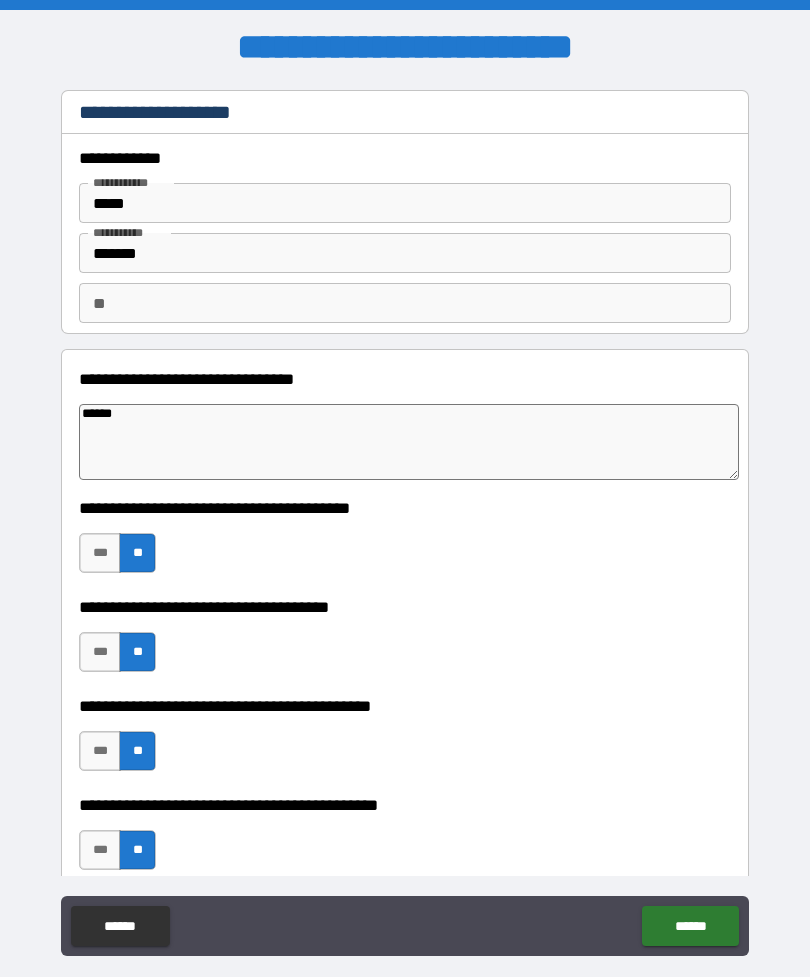 type on "*****" 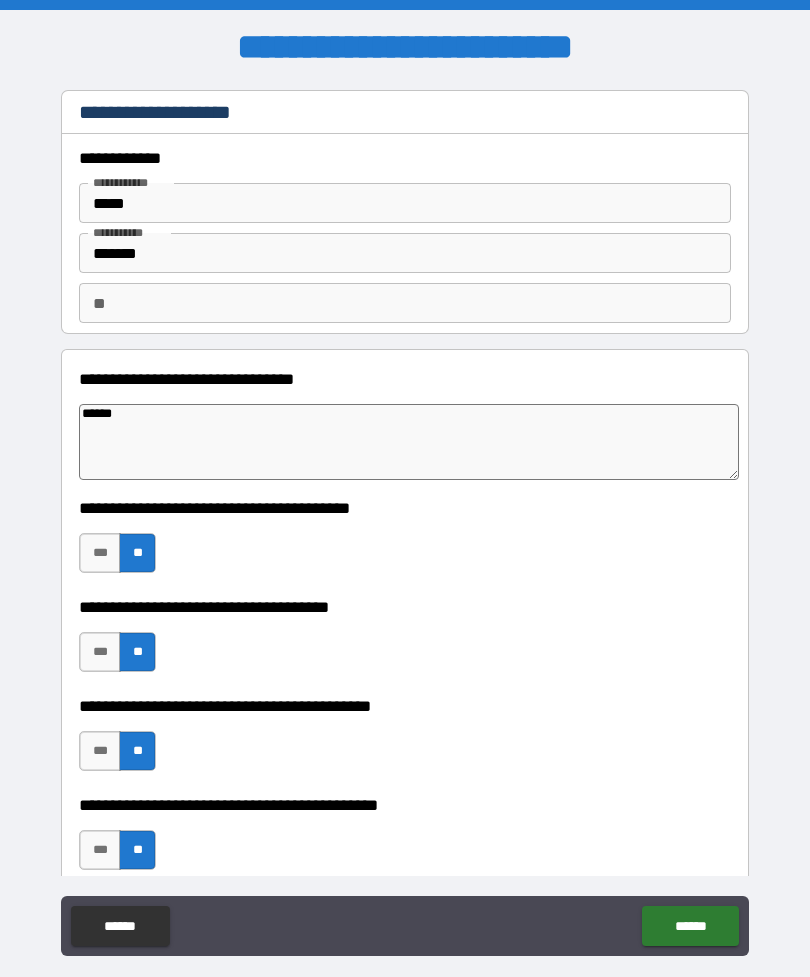 type on "*" 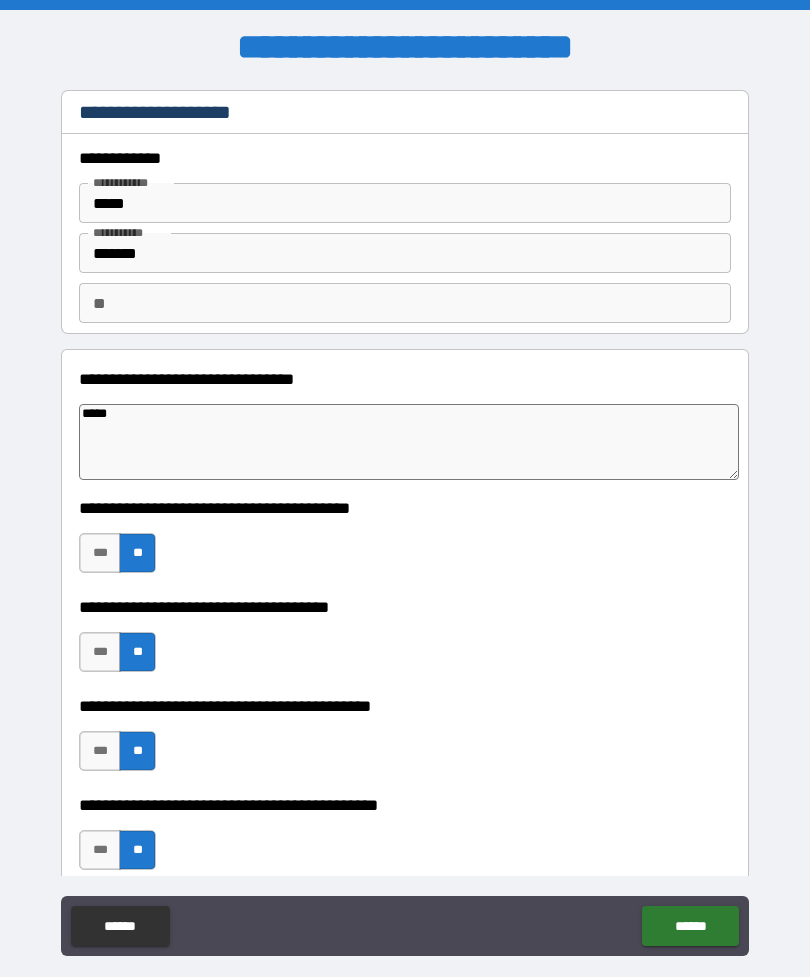 type on "****" 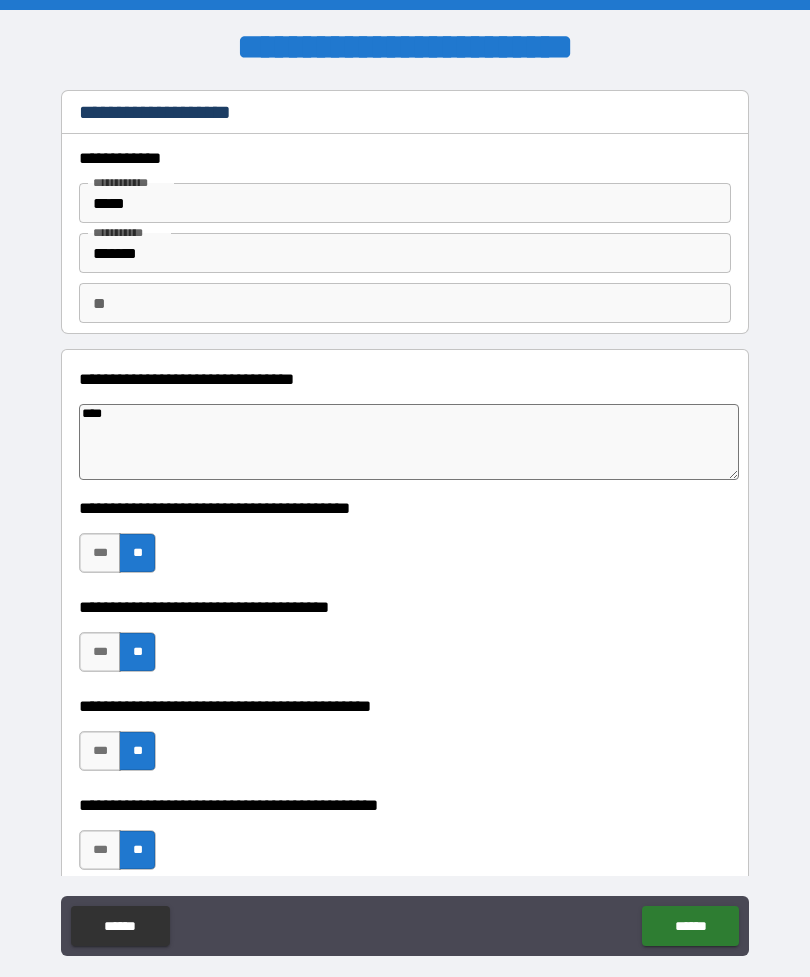 type on "*" 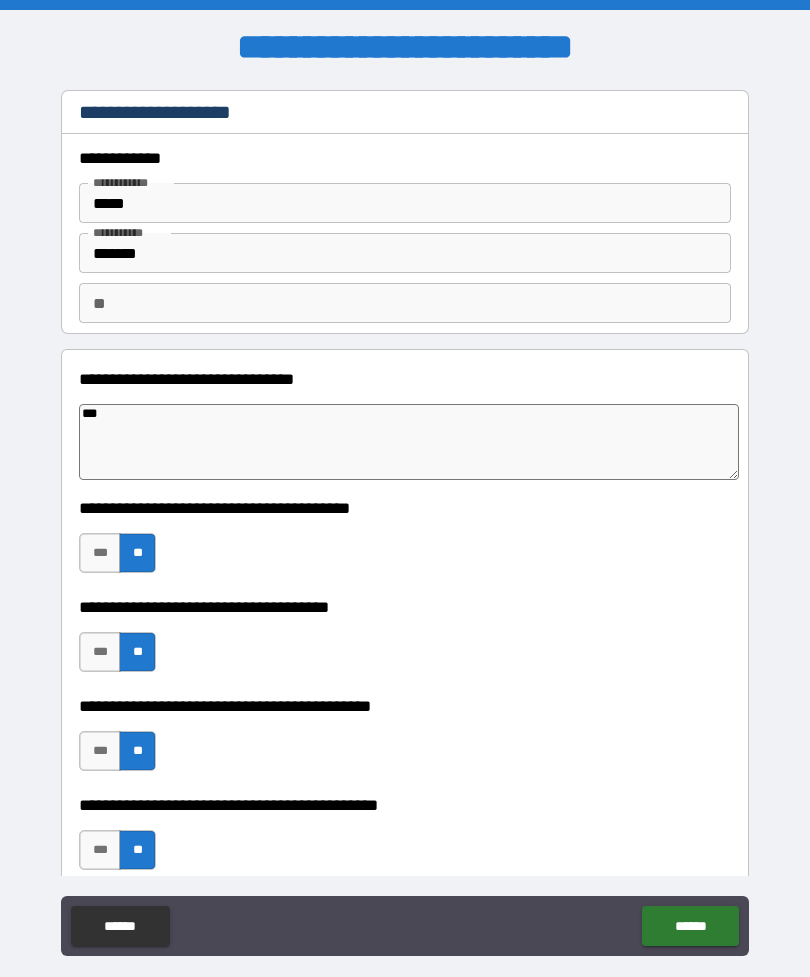 type on "*" 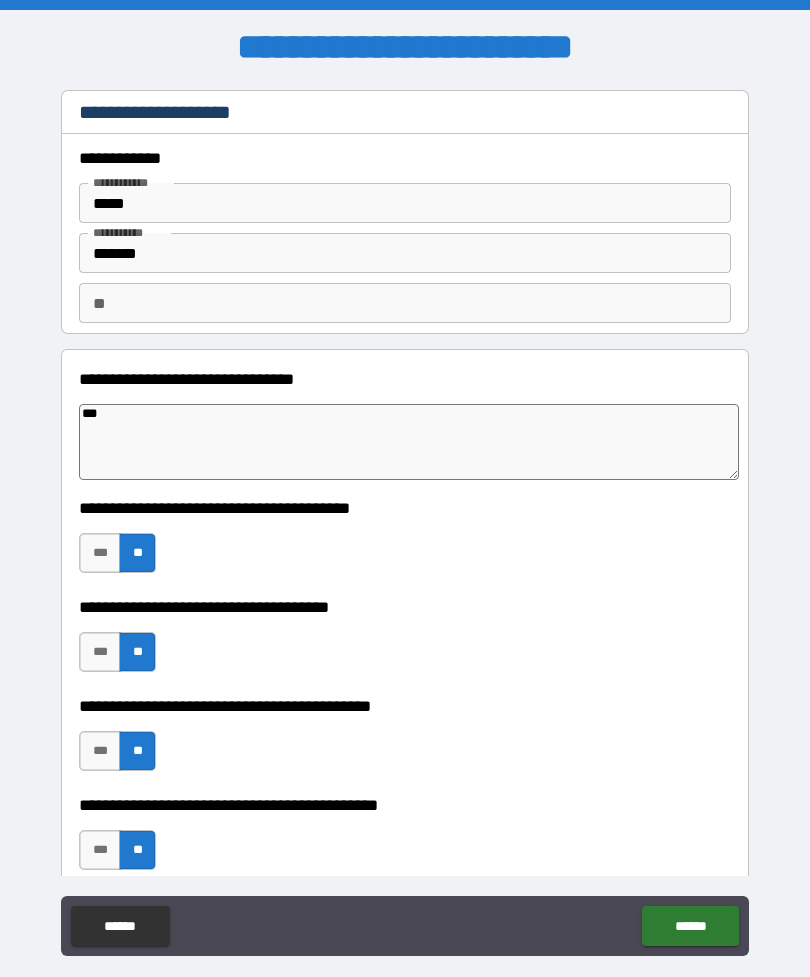 type on "**" 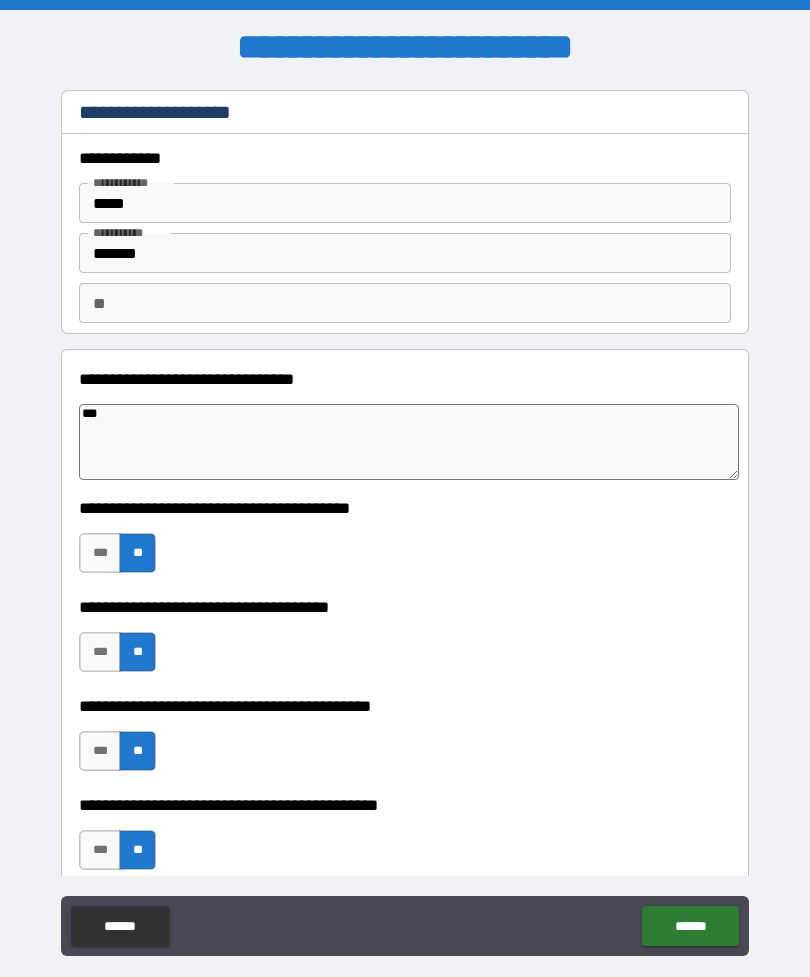 type on "*" 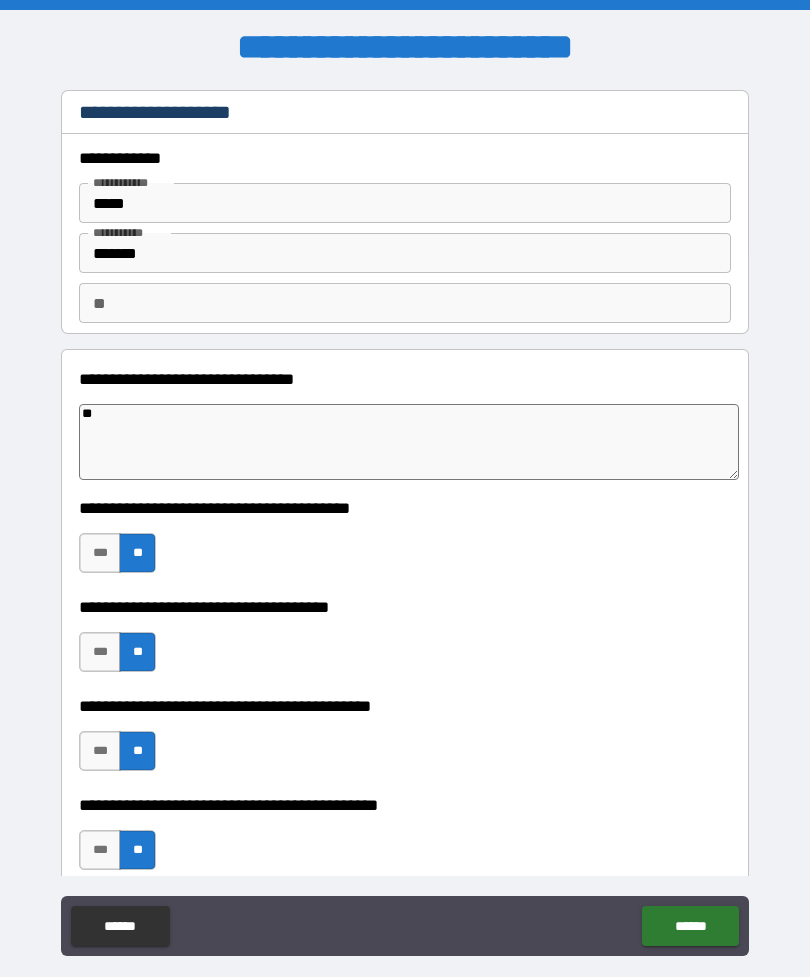 type on "*" 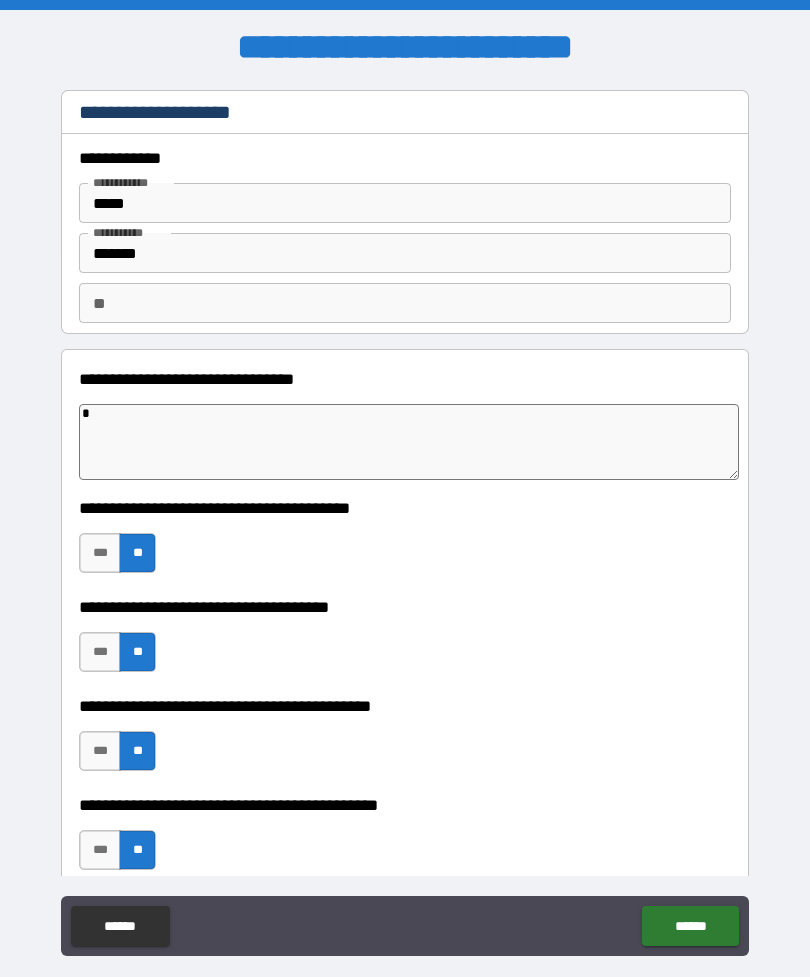 type on "*" 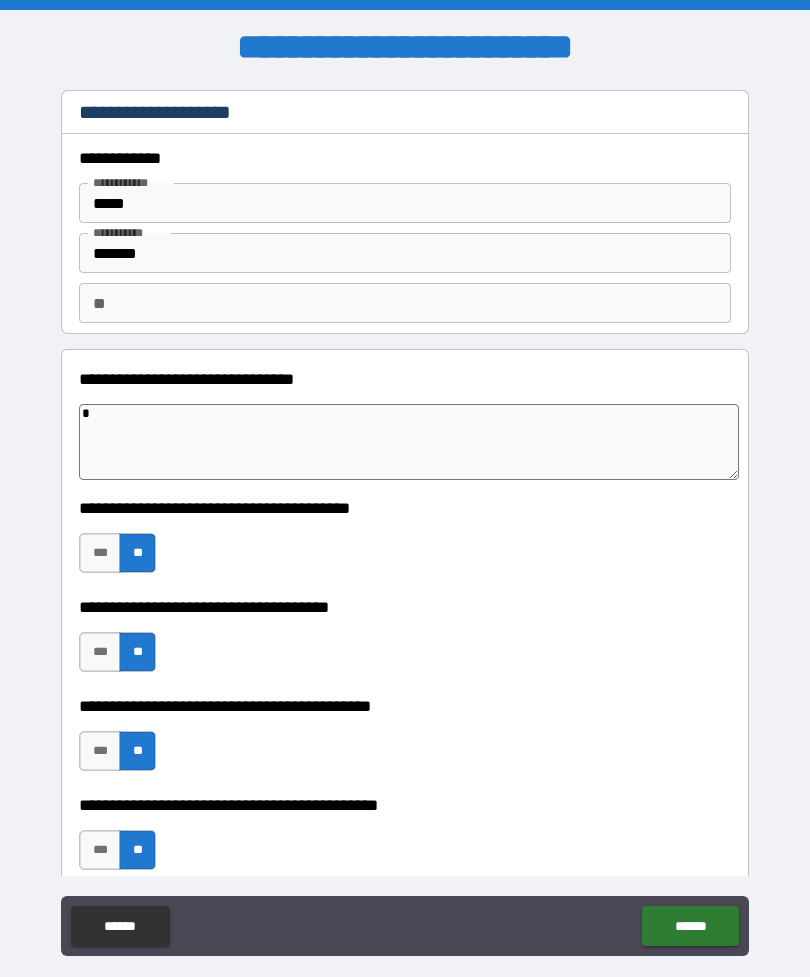 type 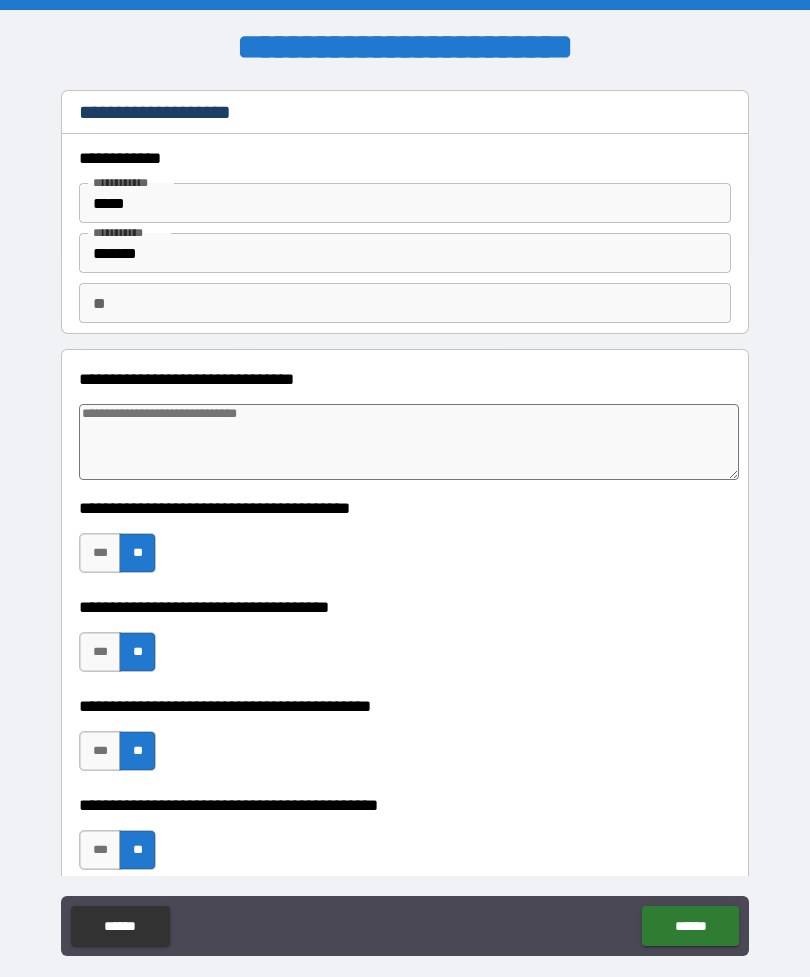 type on "*" 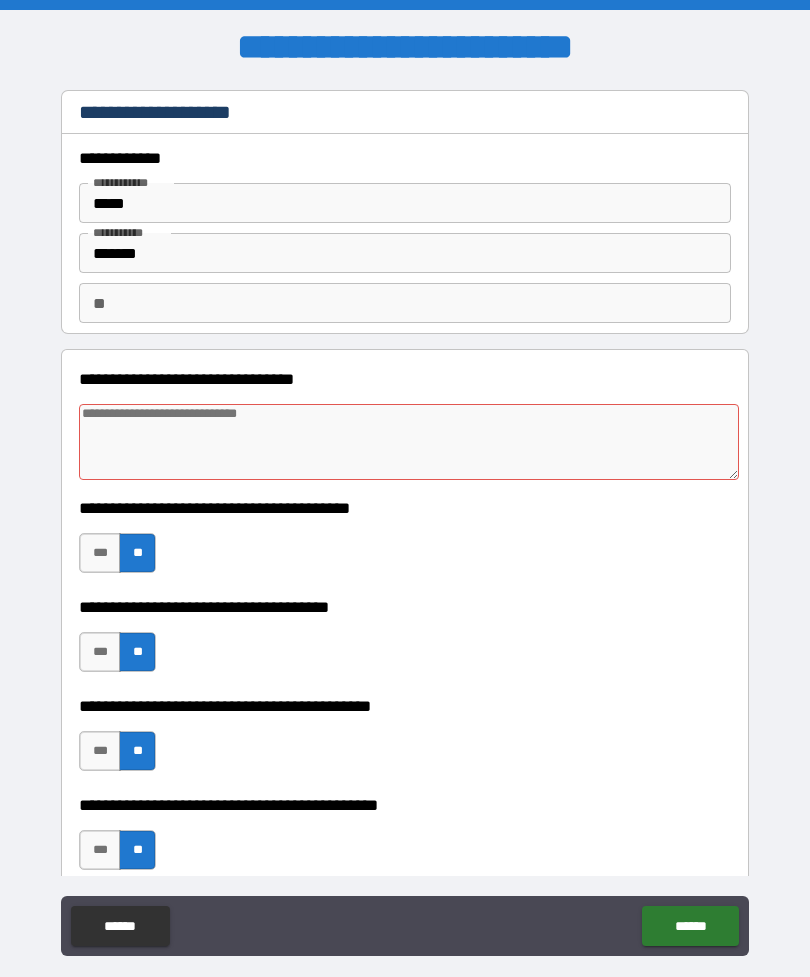 click at bounding box center [409, 442] 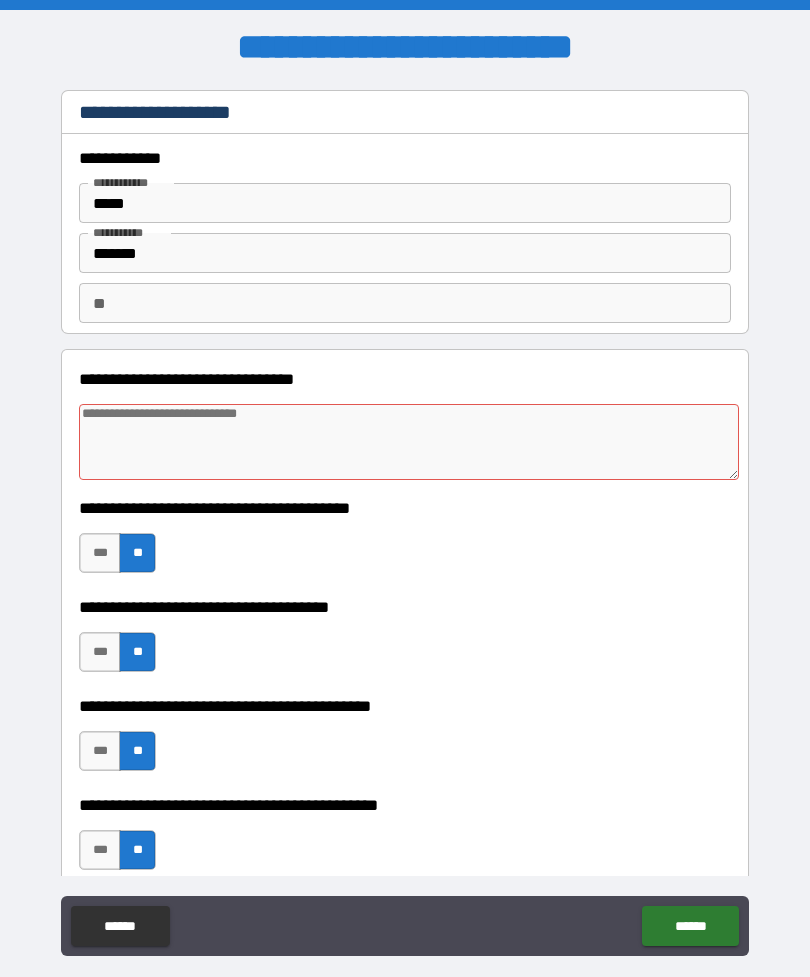 type on "*" 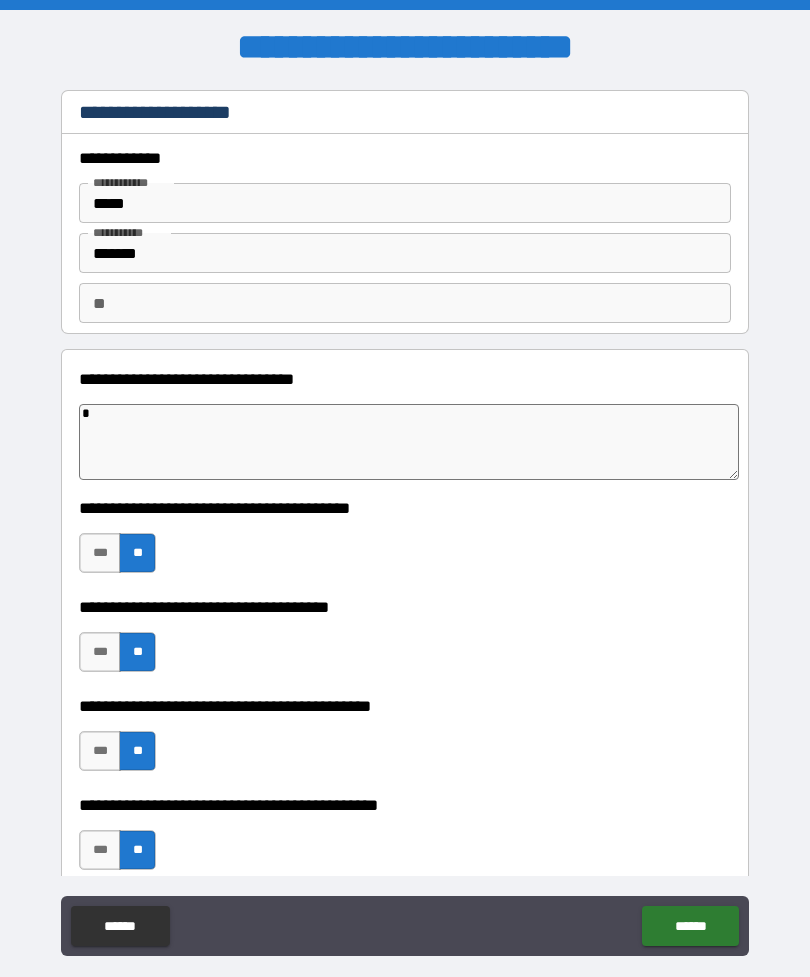 type on "*" 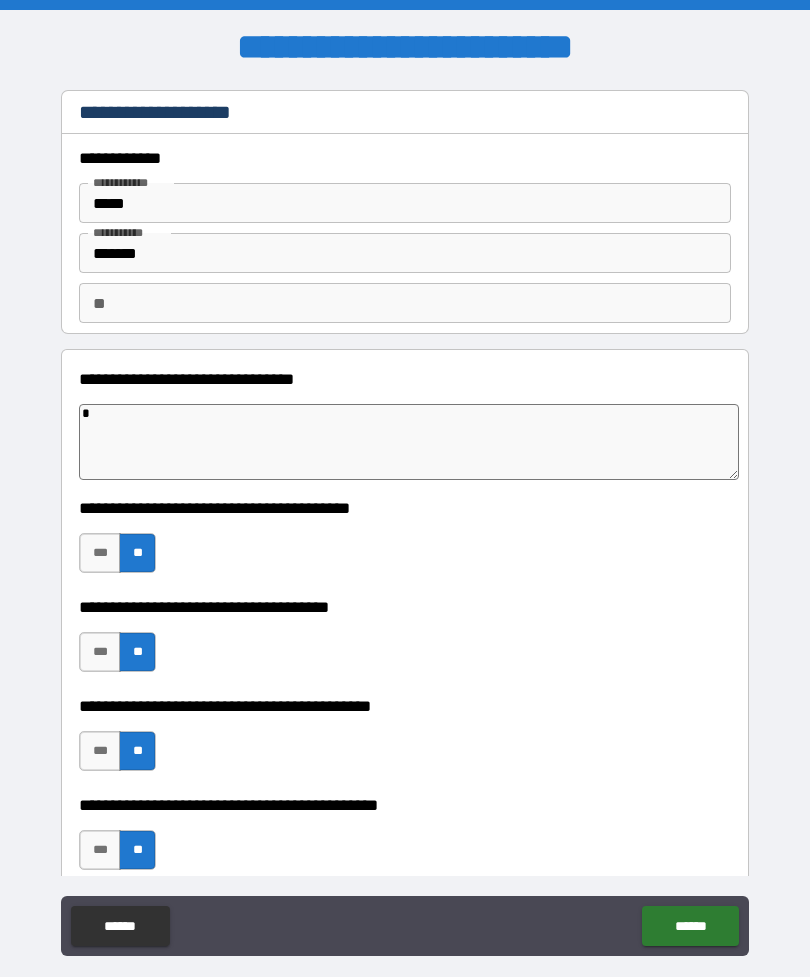 type on "**" 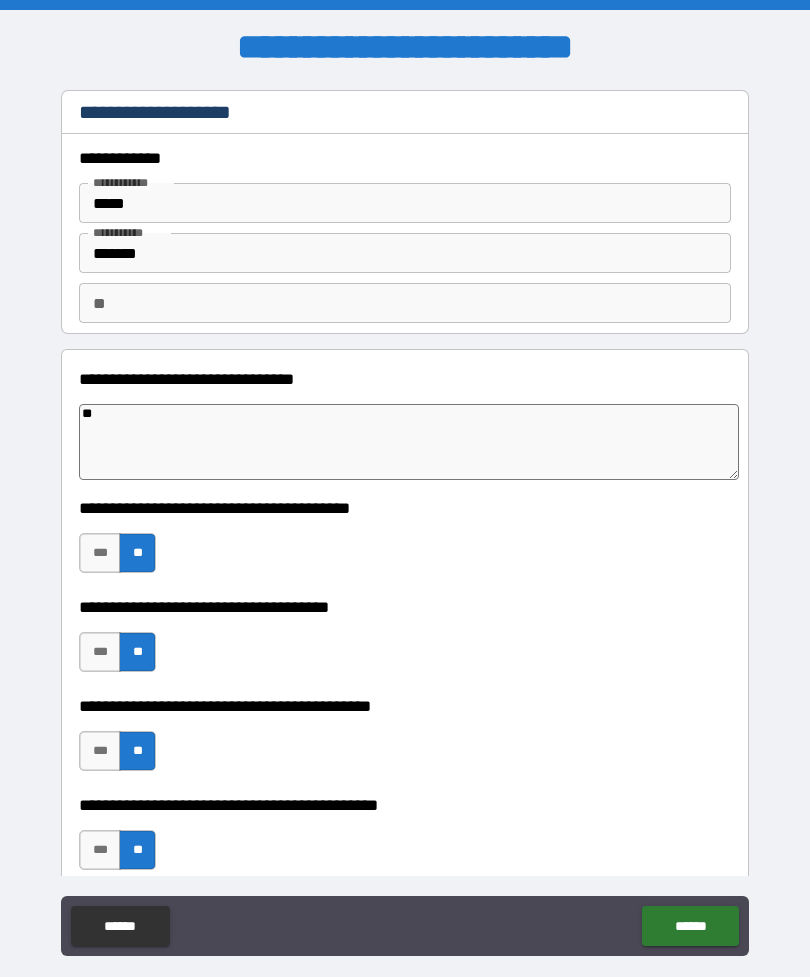 type on "*" 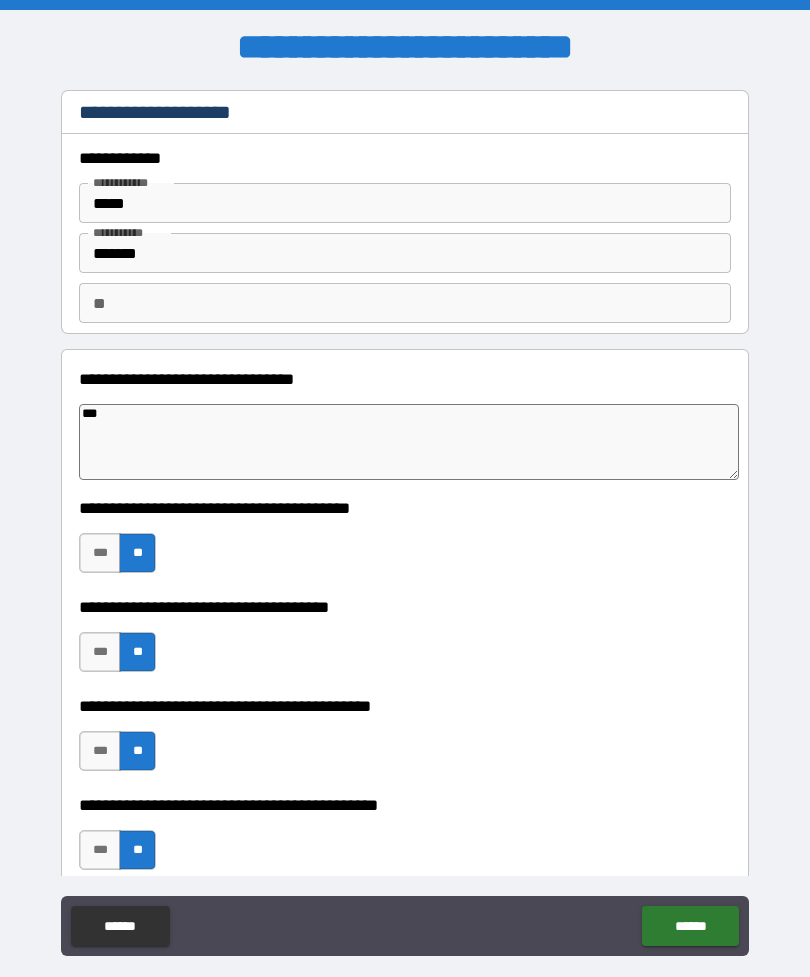 type on "*" 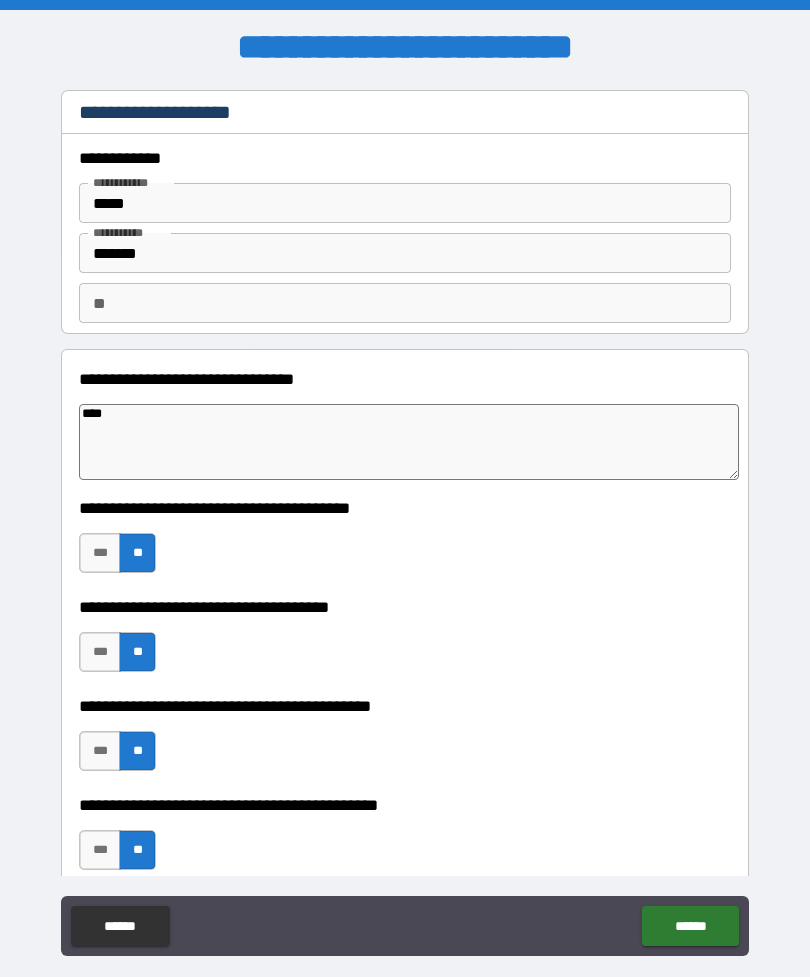 type on "*" 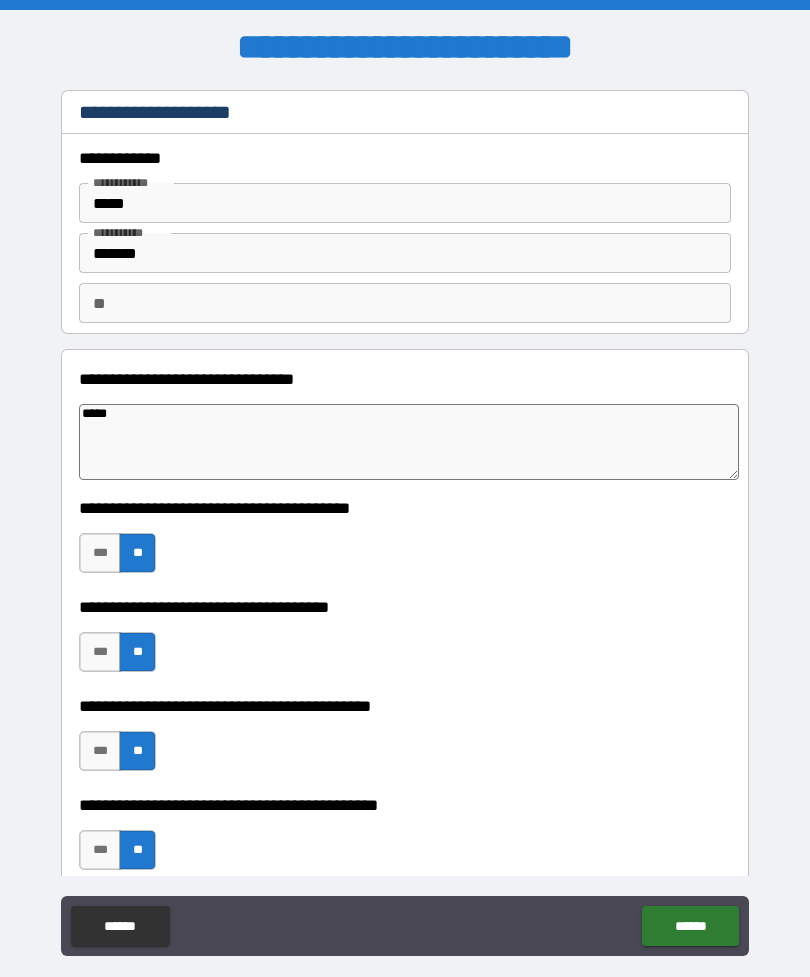 type on "*" 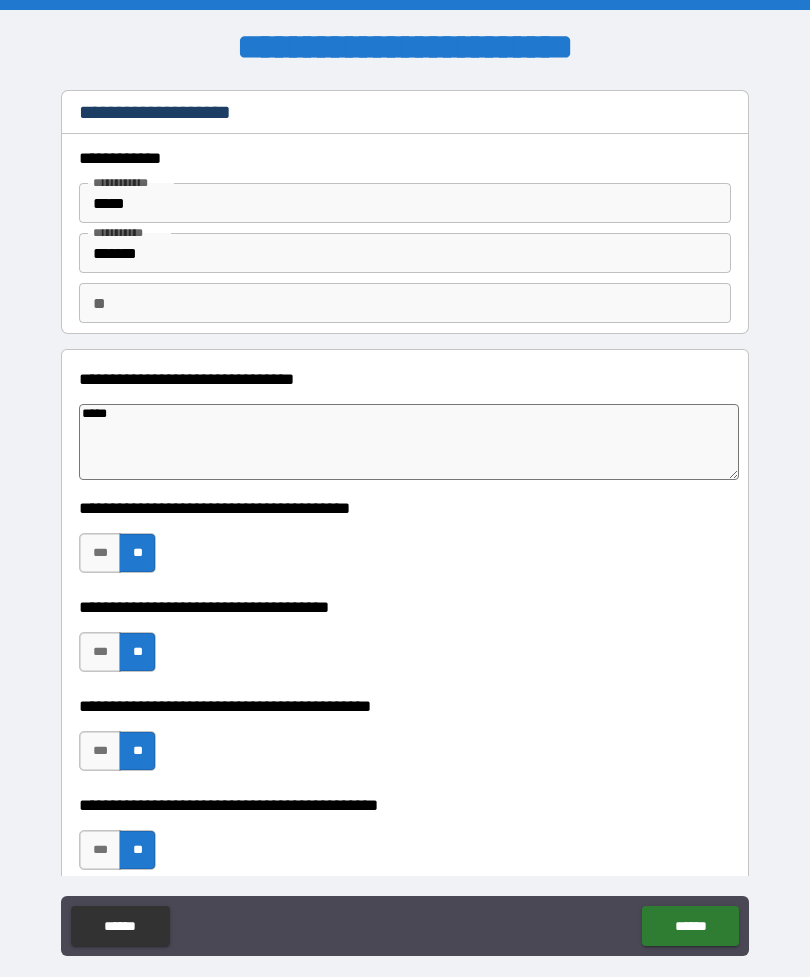 type on "******" 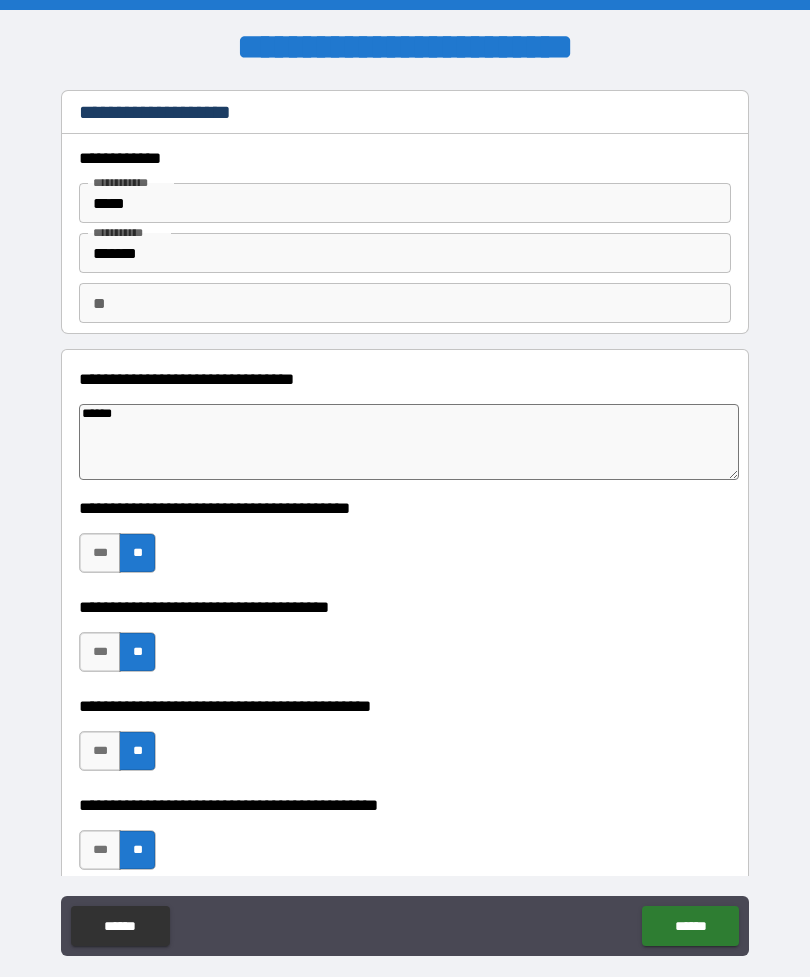 type on "*" 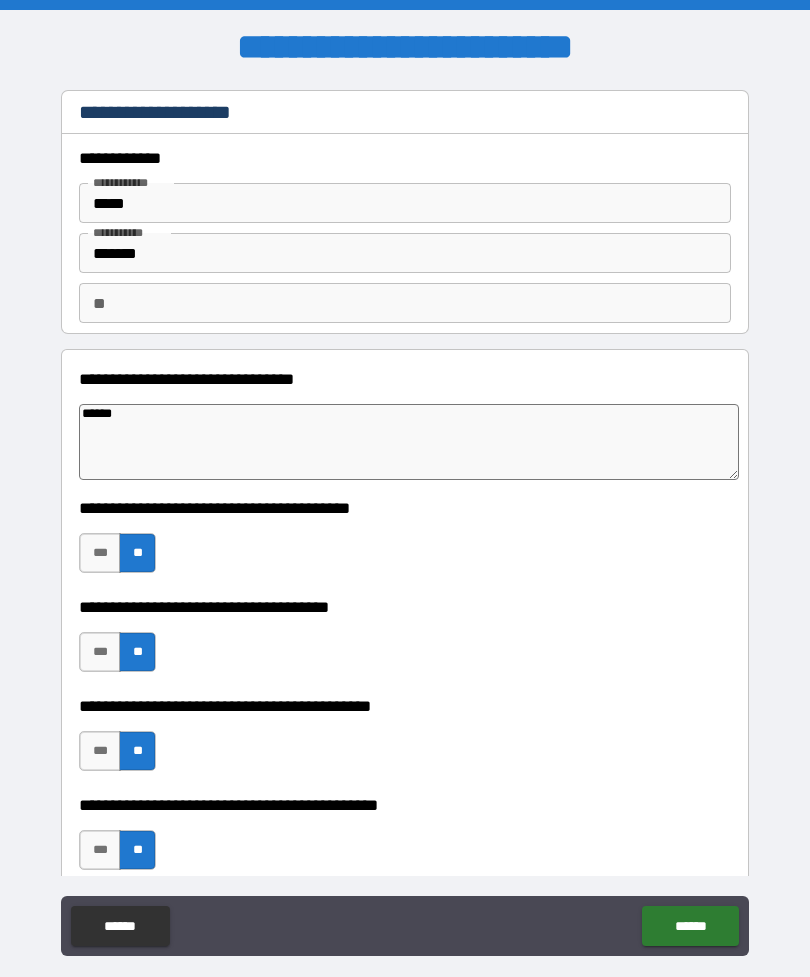 type on "********" 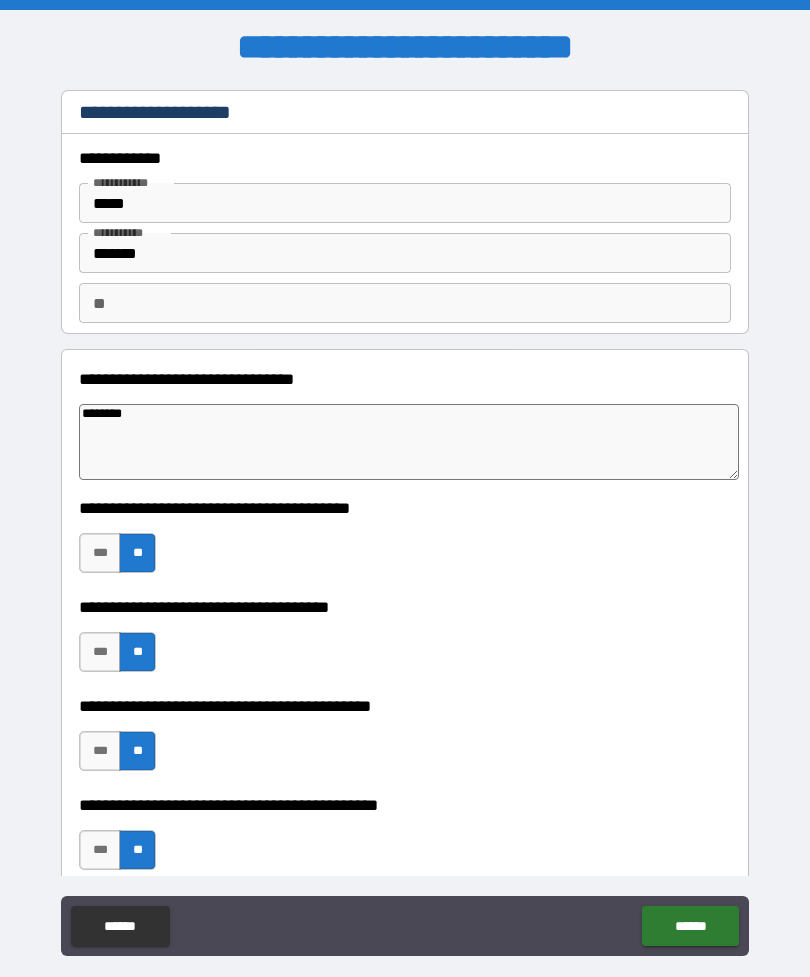 type on "********" 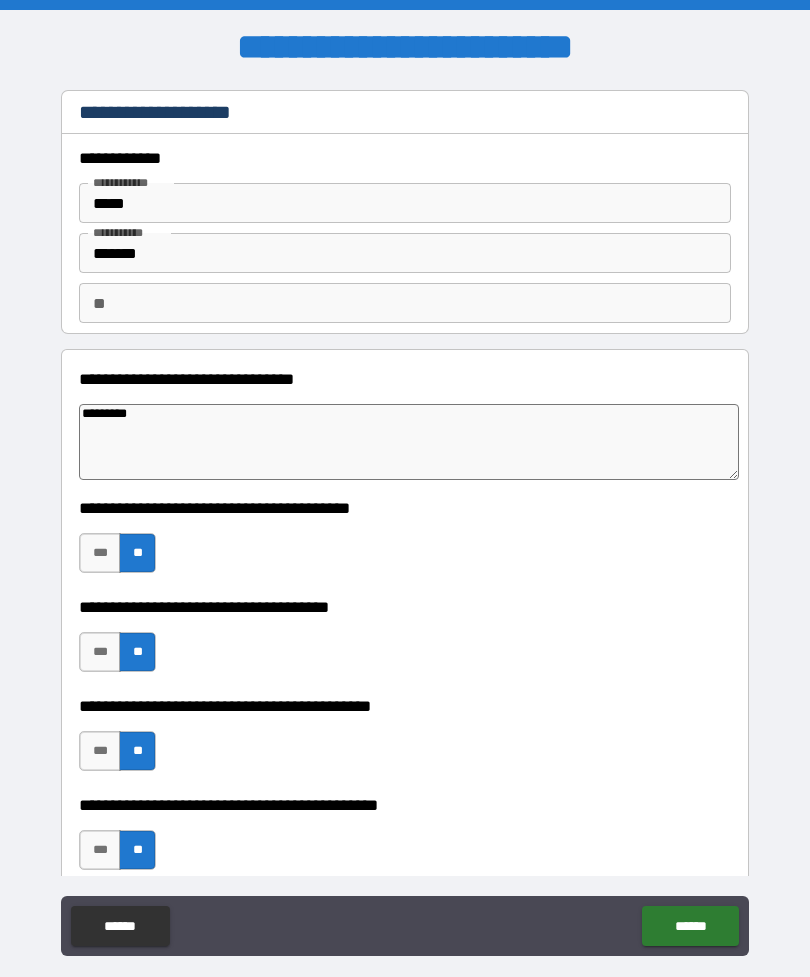 type on "*" 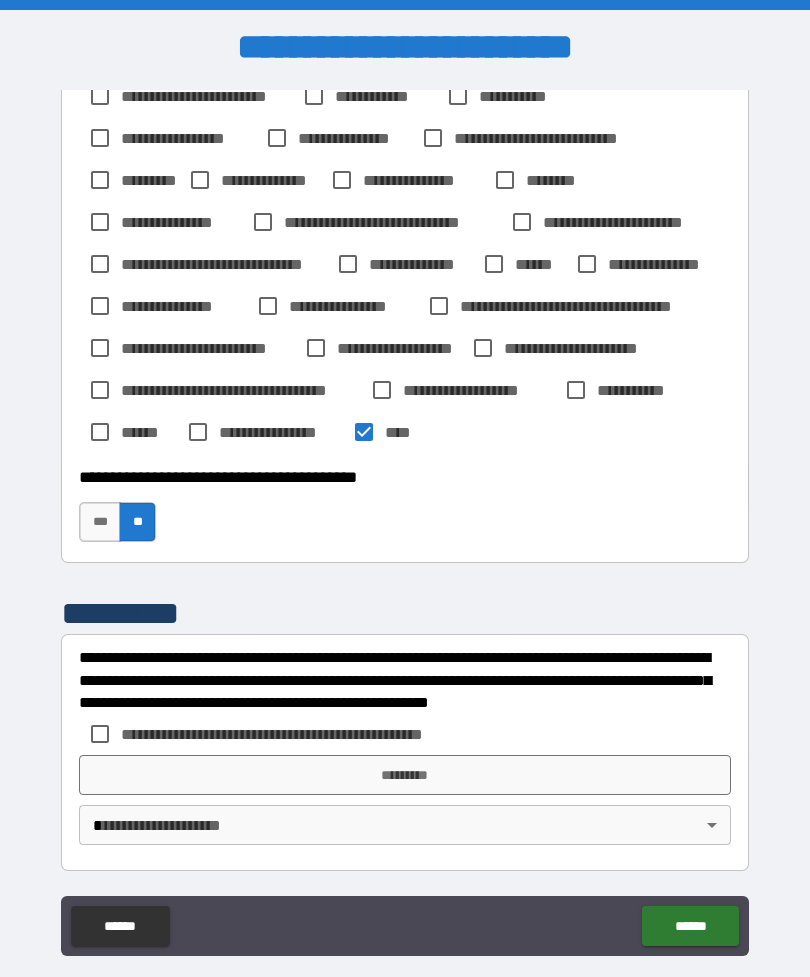 scroll, scrollTop: 953, scrollLeft: 0, axis: vertical 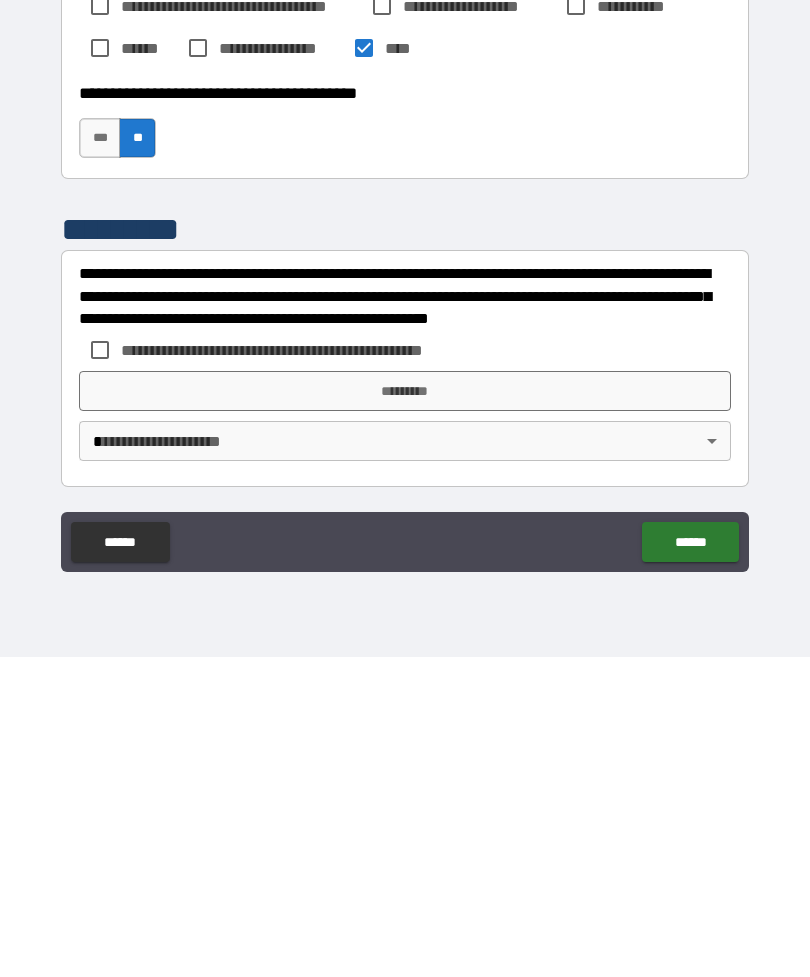 type on "********" 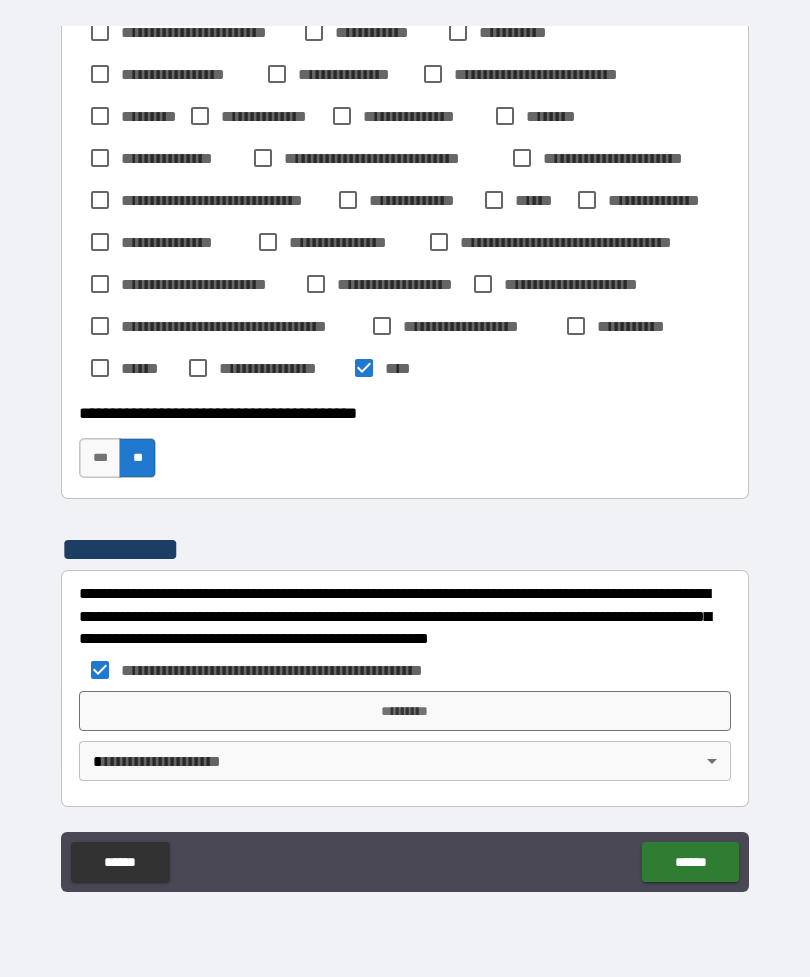 click on "**********" at bounding box center [405, 456] 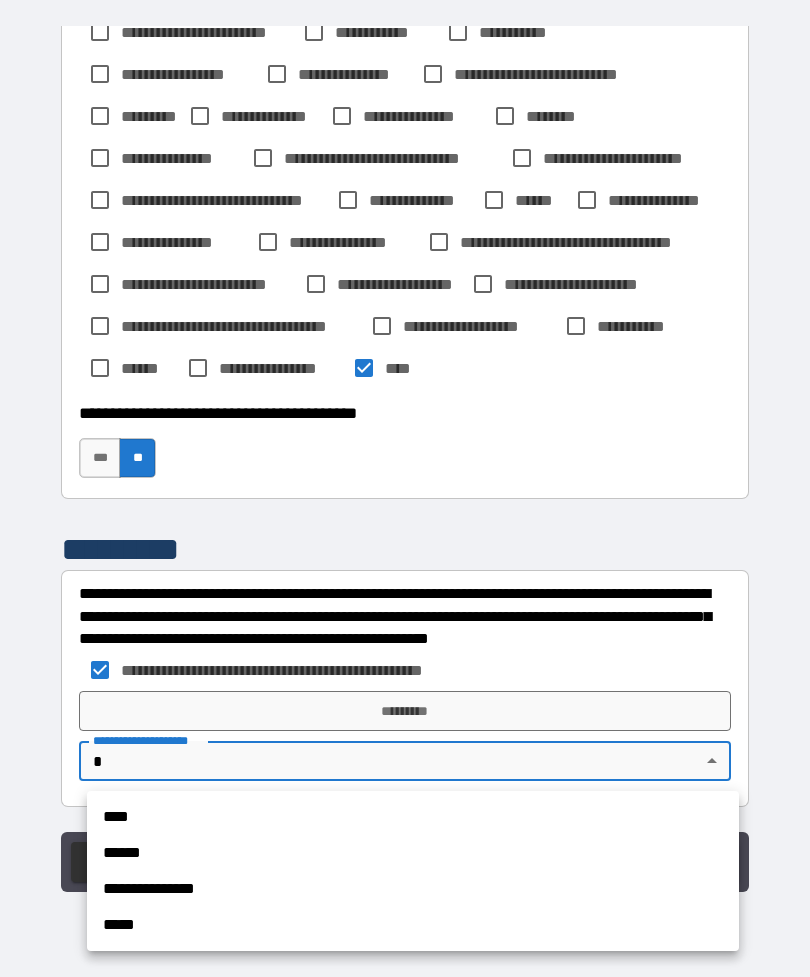 click on "**********" at bounding box center (413, 889) 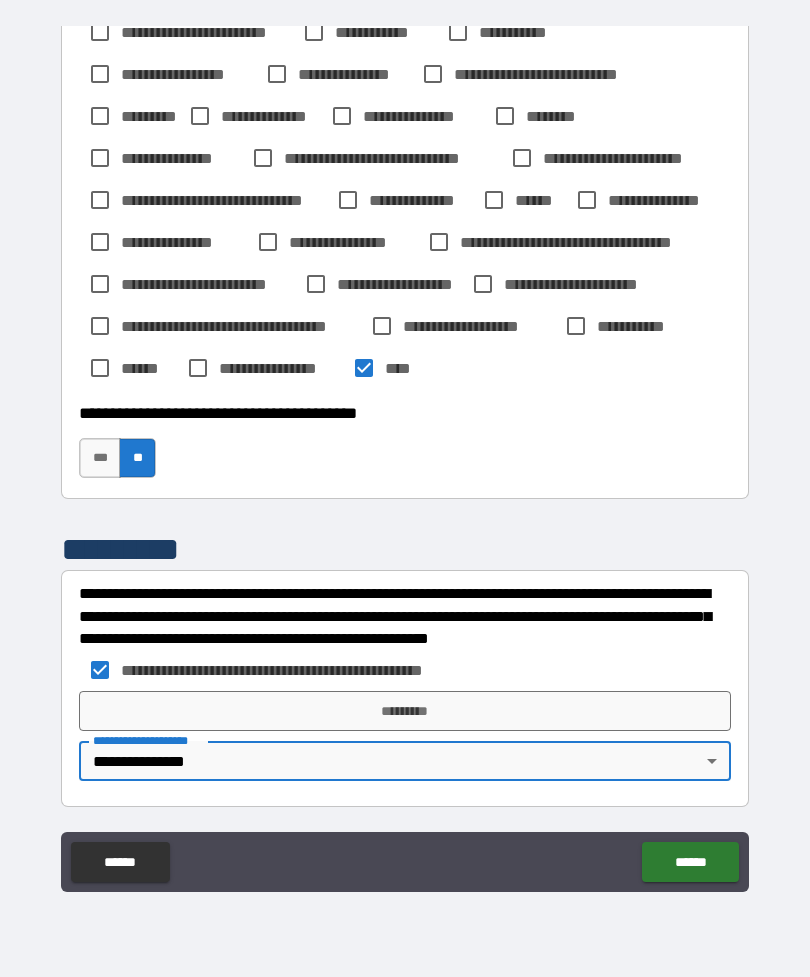 type on "*" 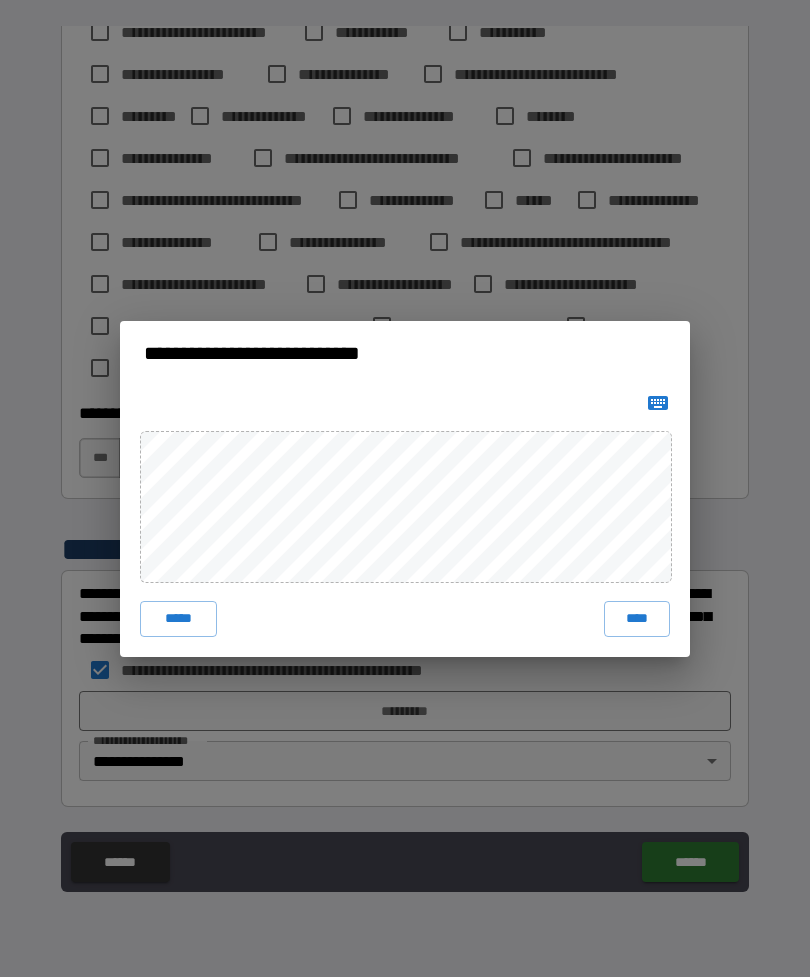 click on "****" at bounding box center (637, 619) 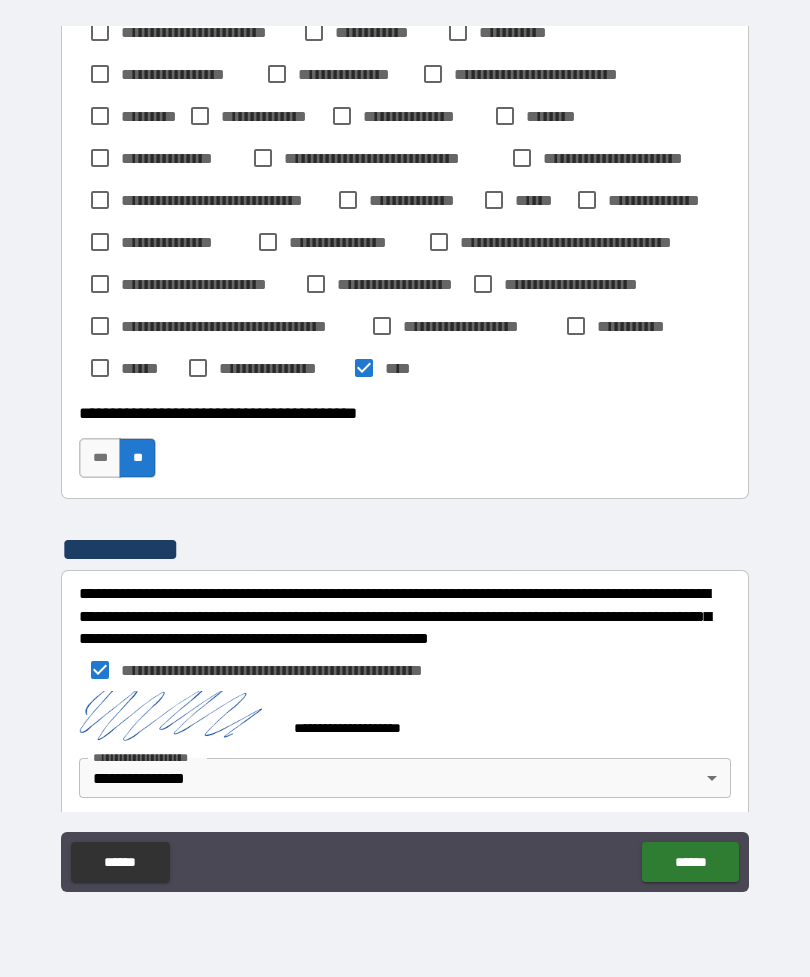 scroll, scrollTop: 943, scrollLeft: 0, axis: vertical 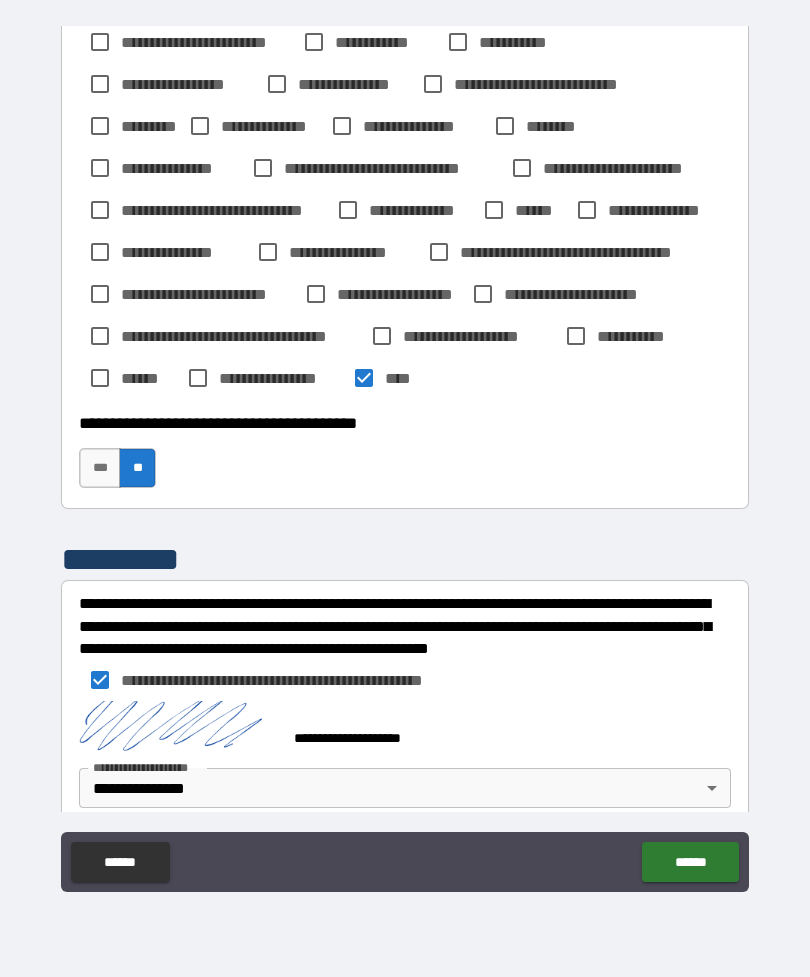 type on "*" 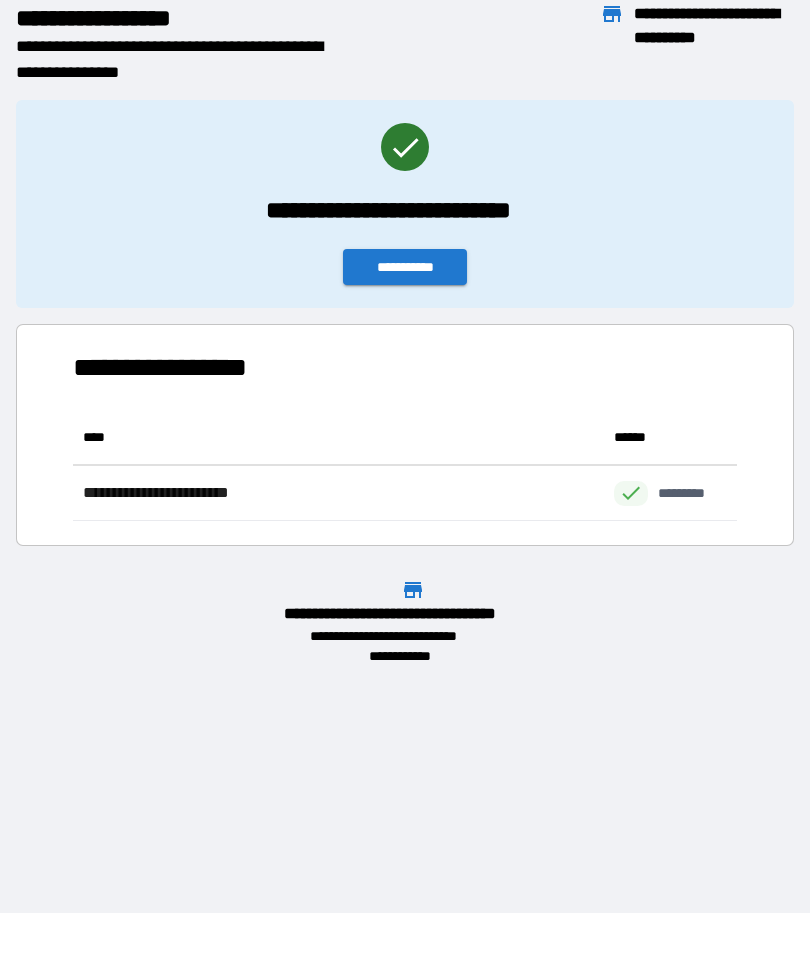 scroll, scrollTop: 111, scrollLeft: 664, axis: both 